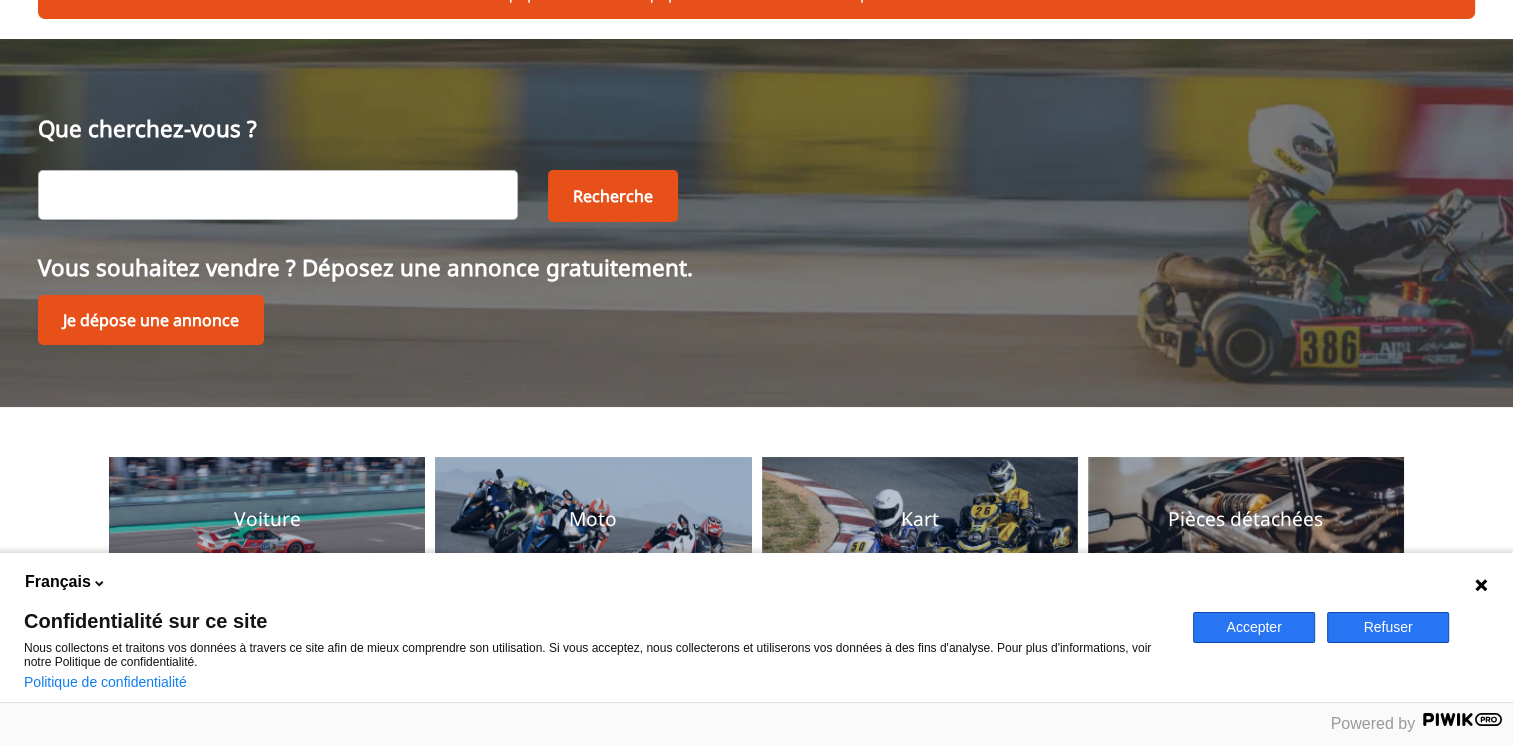 scroll, scrollTop: 400, scrollLeft: 0, axis: vertical 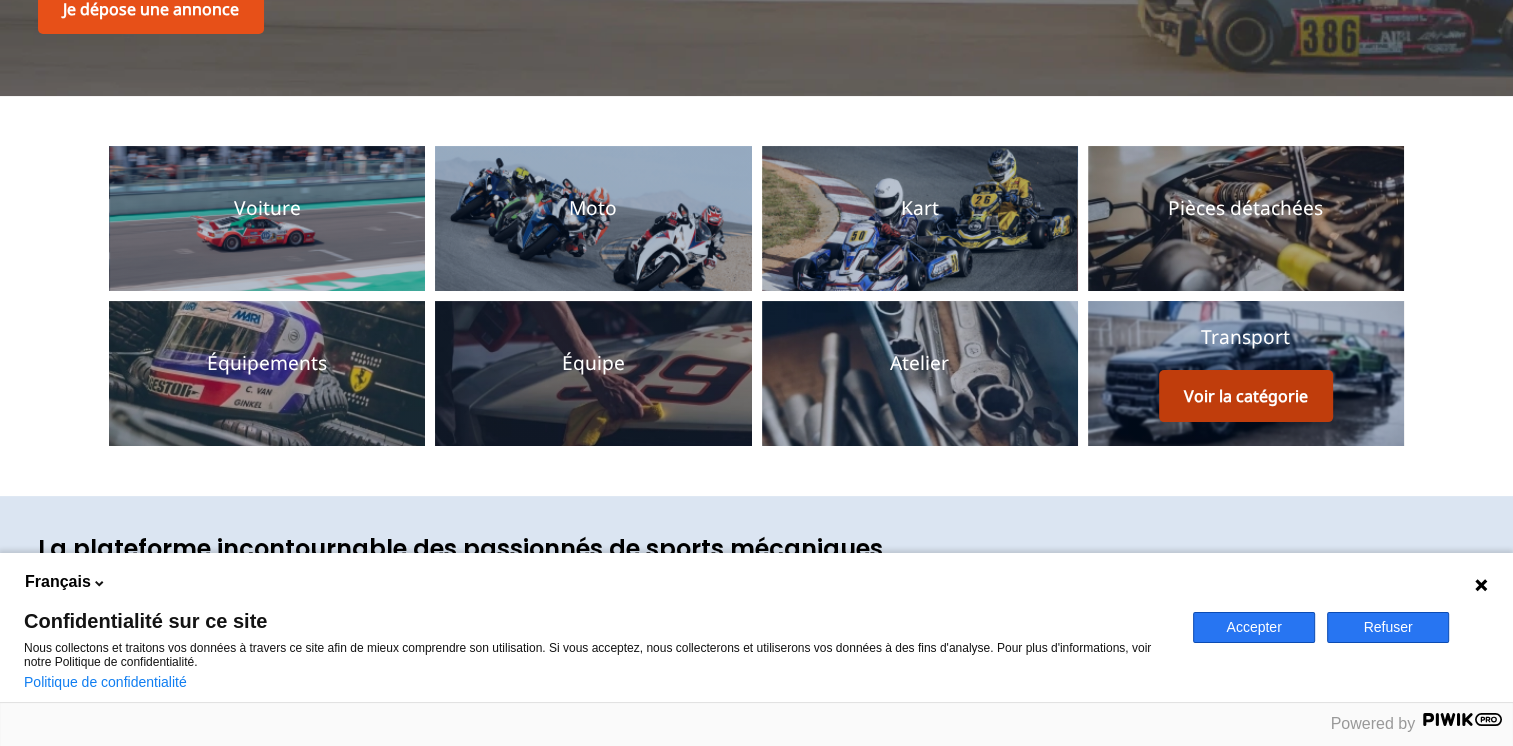 click on "Voir la catégorie" at bounding box center (1246, 396) 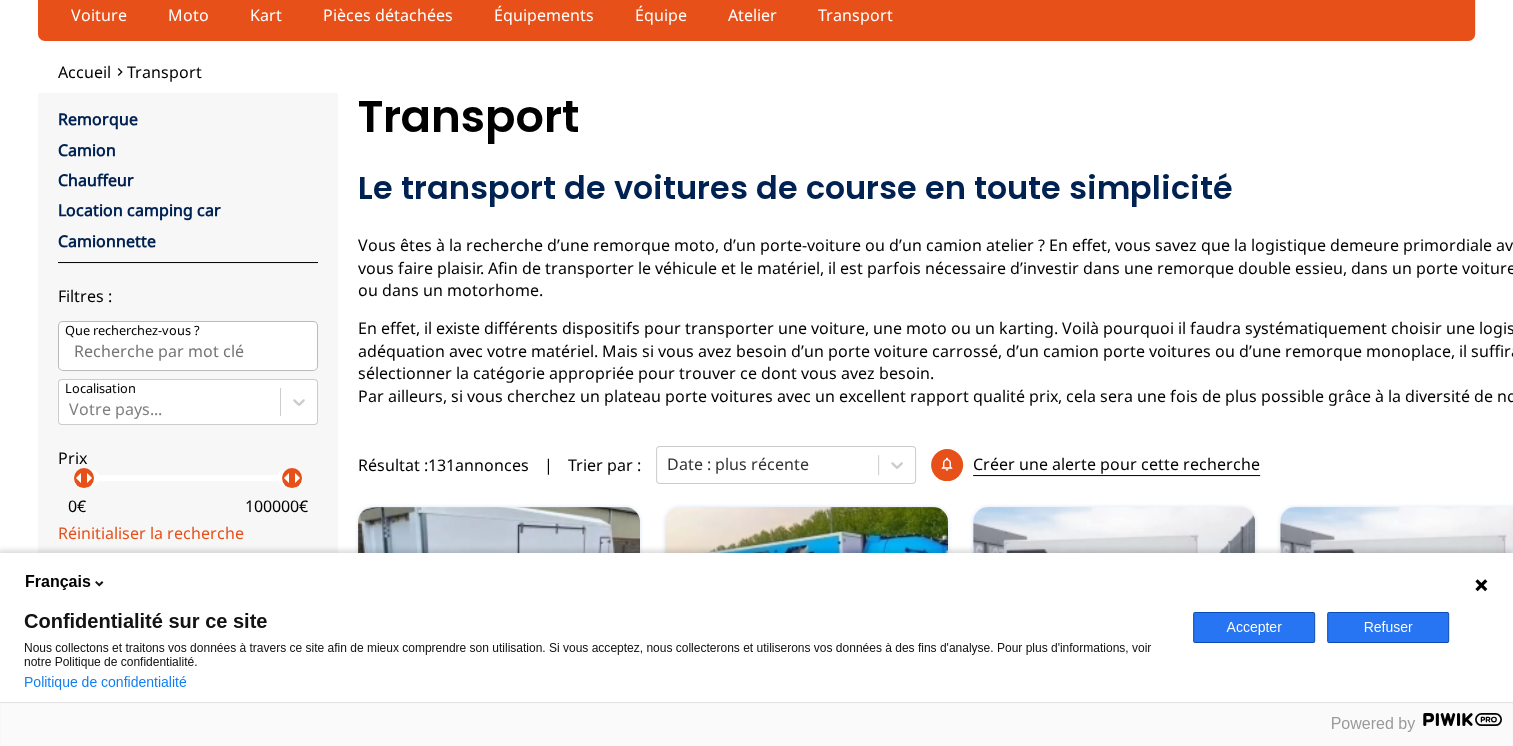 scroll, scrollTop: 0, scrollLeft: 0, axis: both 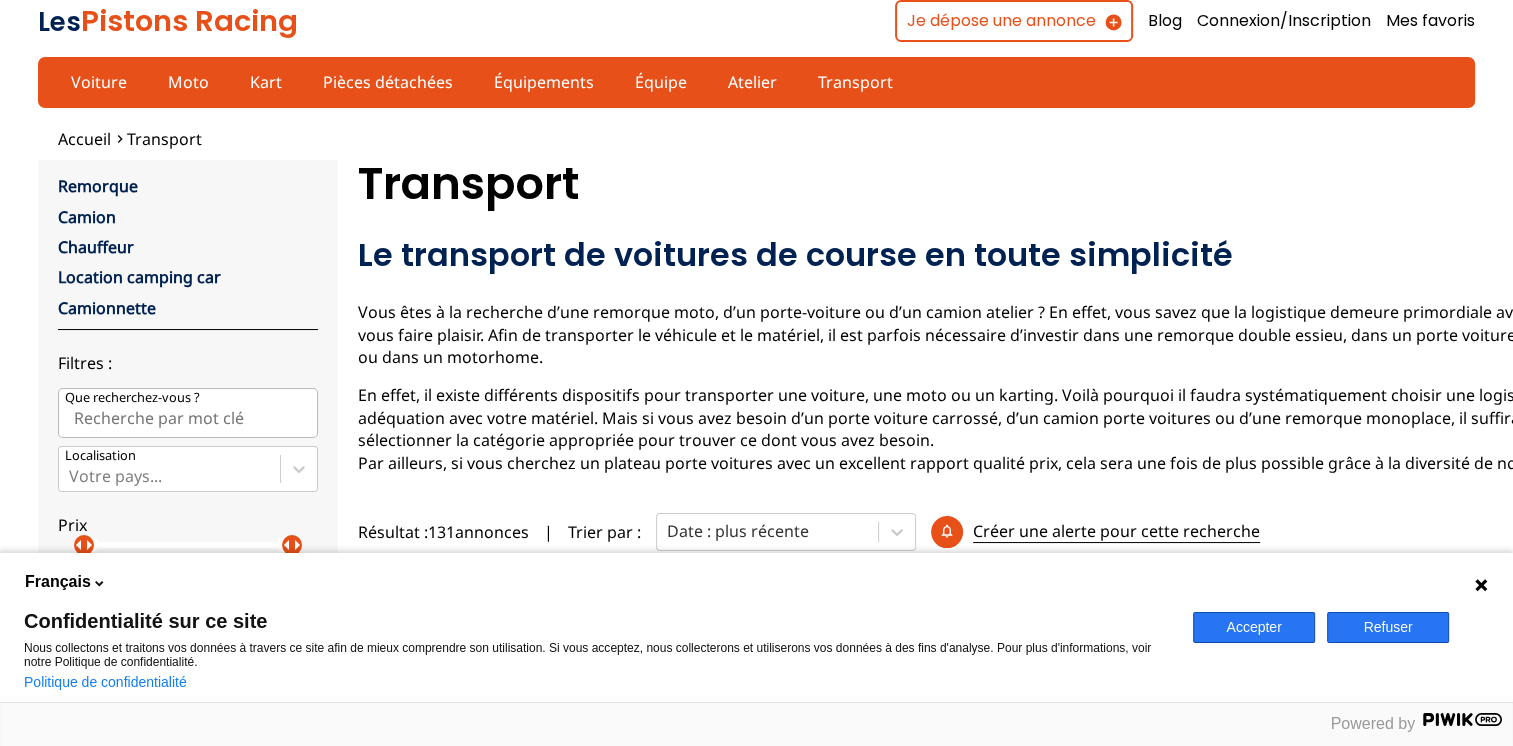 drag, startPoint x: 1362, startPoint y: 620, endPoint x: 1342, endPoint y: 589, distance: 36.891735 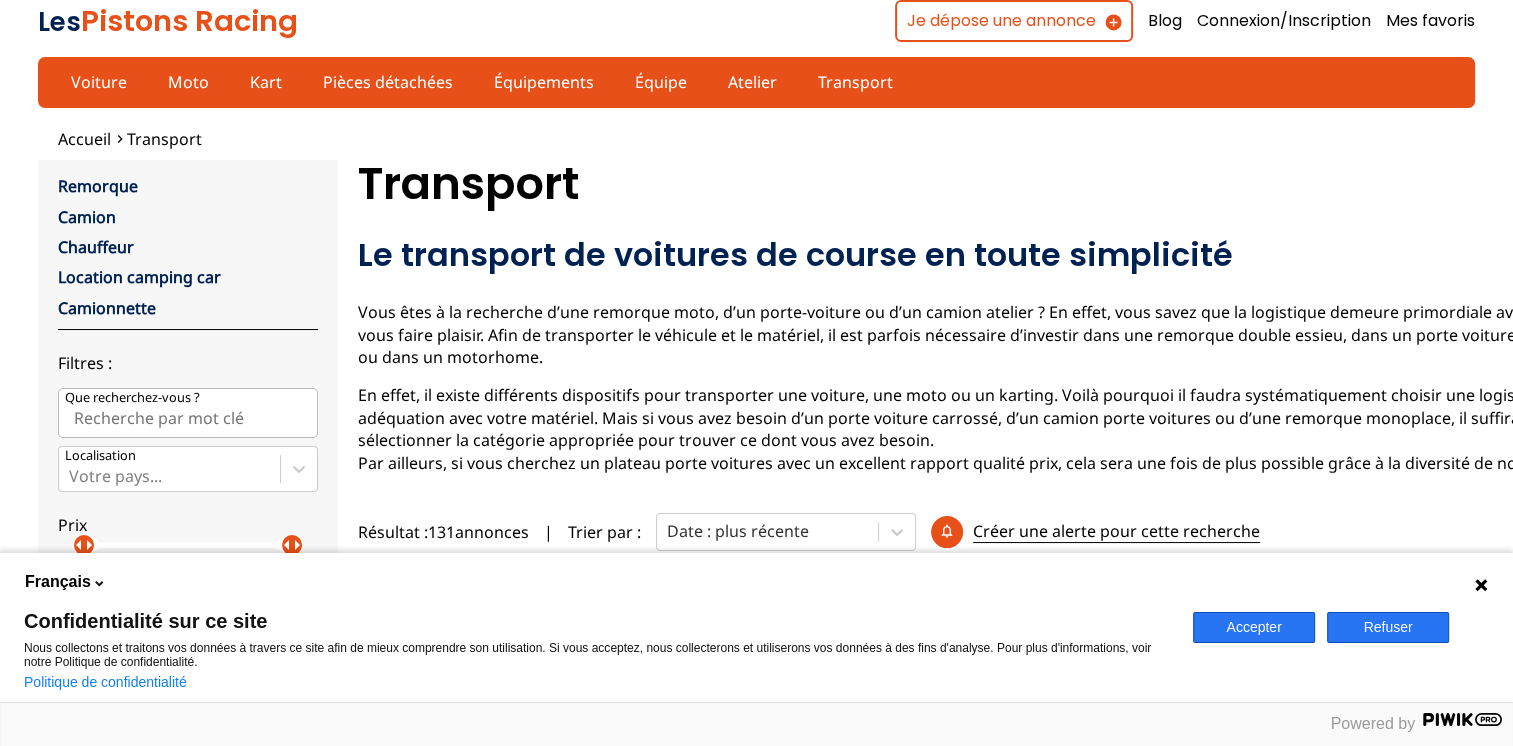click on "Refuser" at bounding box center (1388, 627) 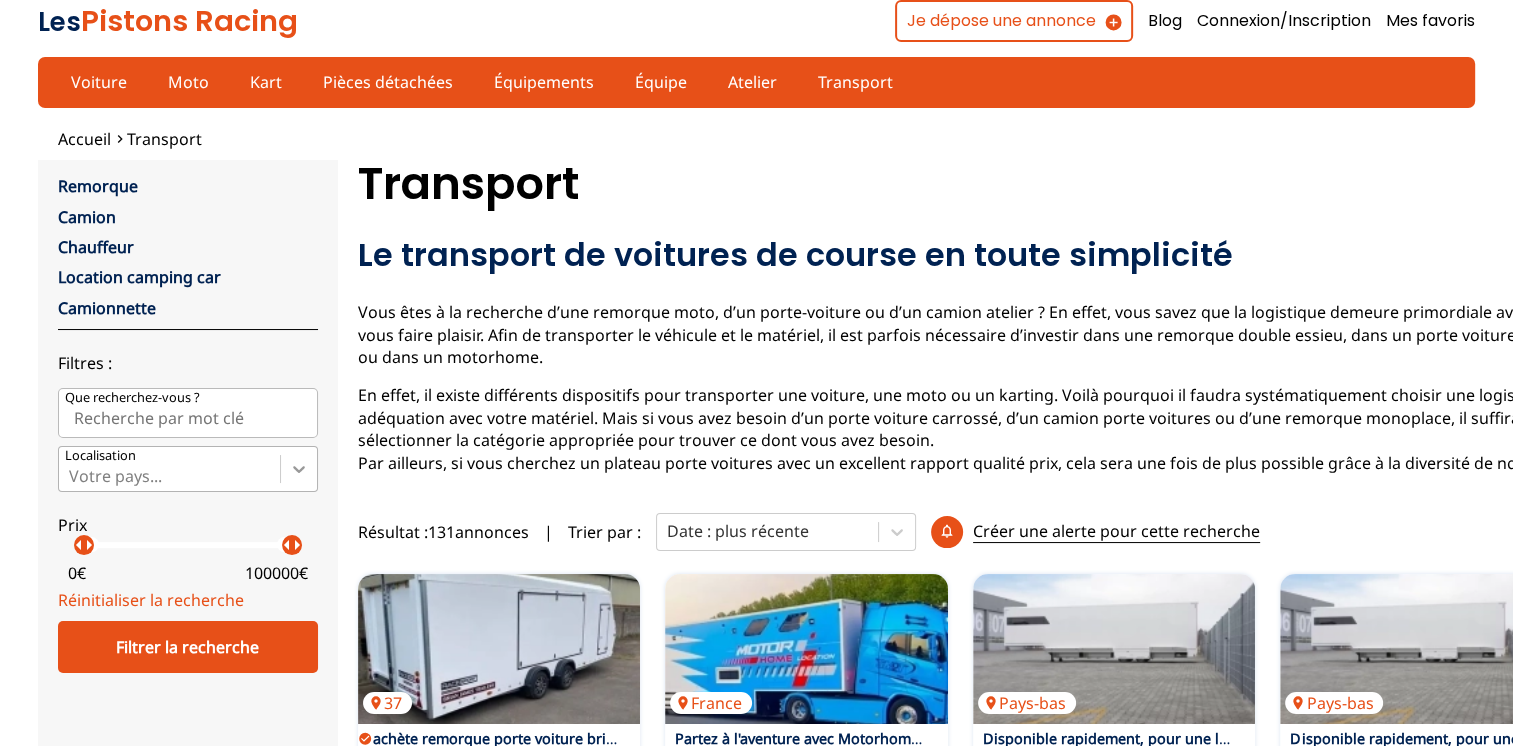 click 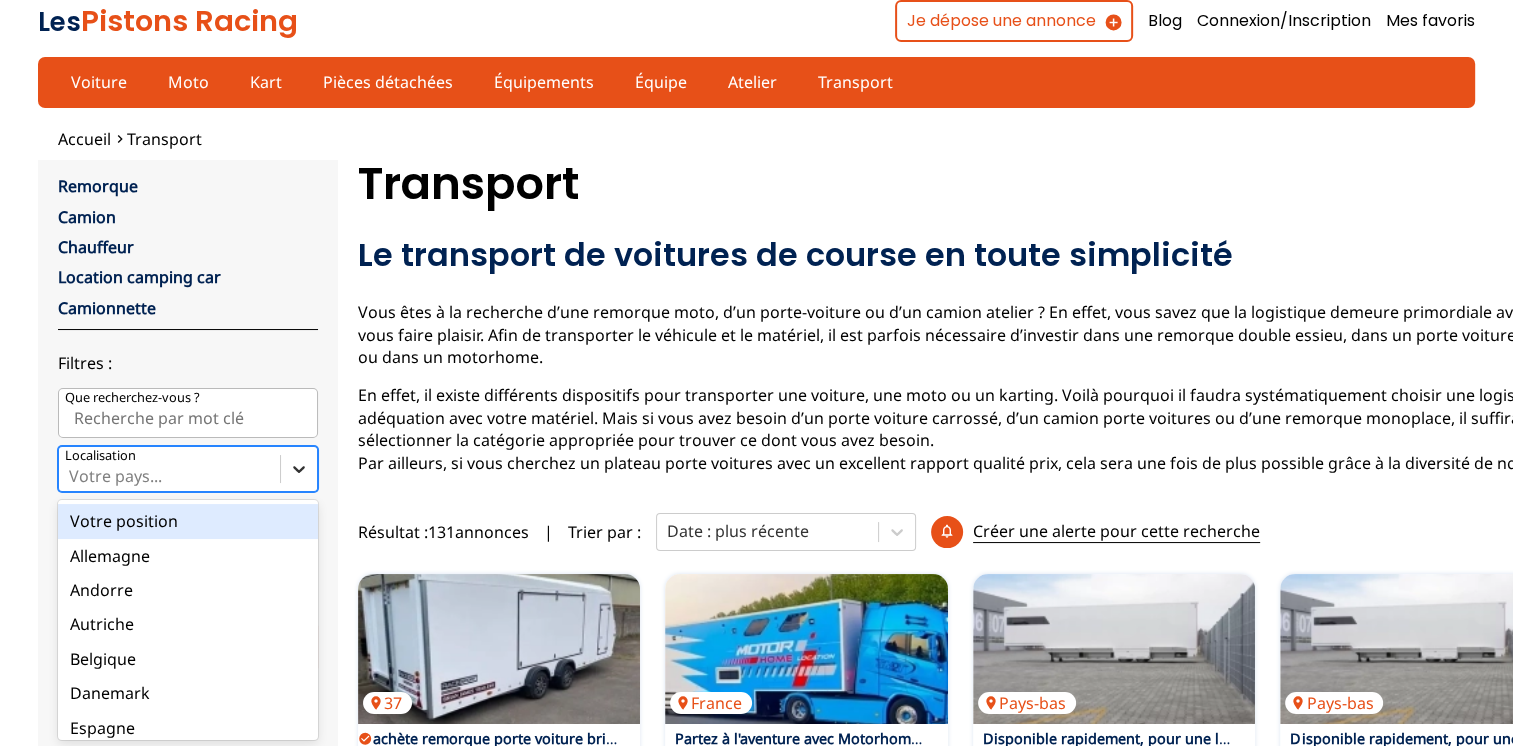 scroll, scrollTop: 60, scrollLeft: 0, axis: vertical 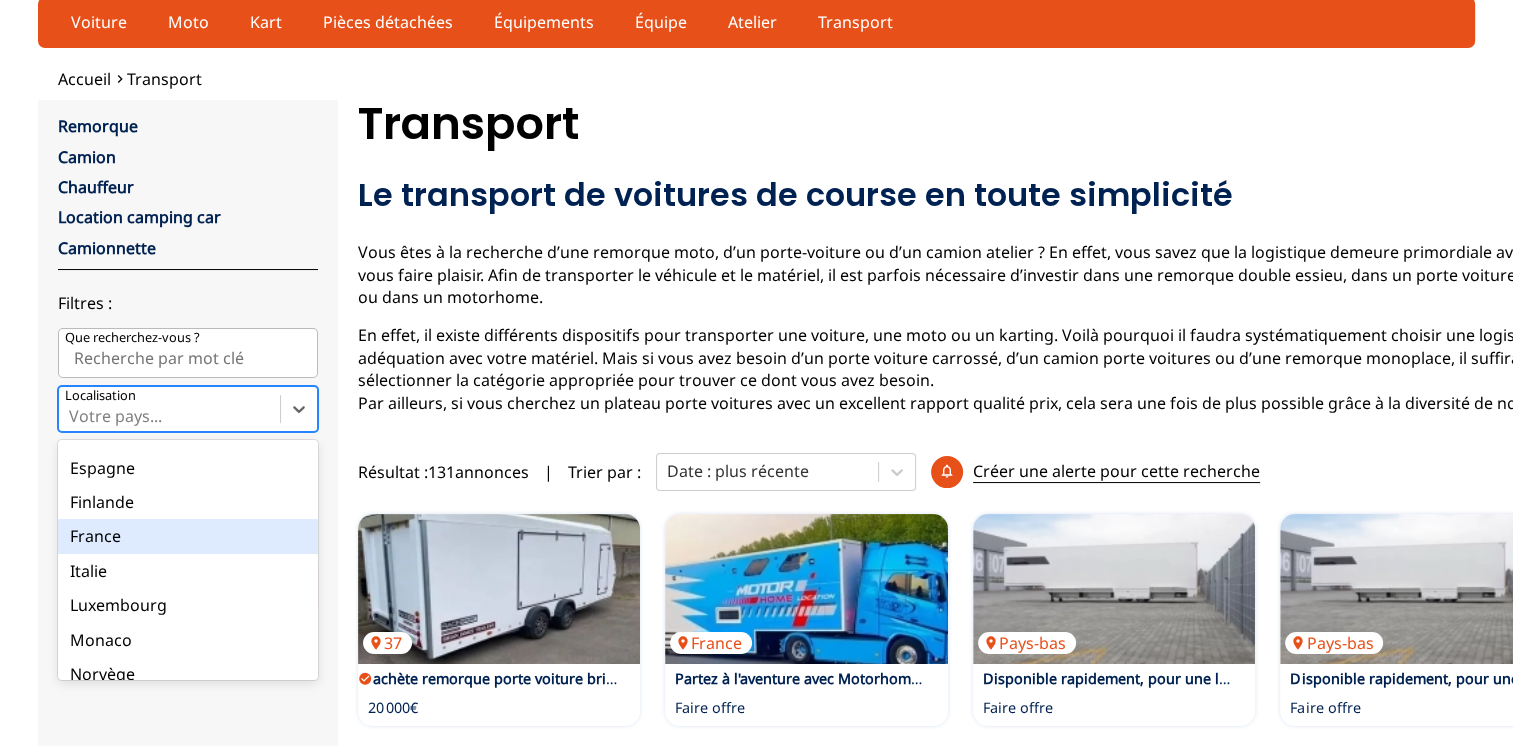 click on "France" at bounding box center (188, 536) 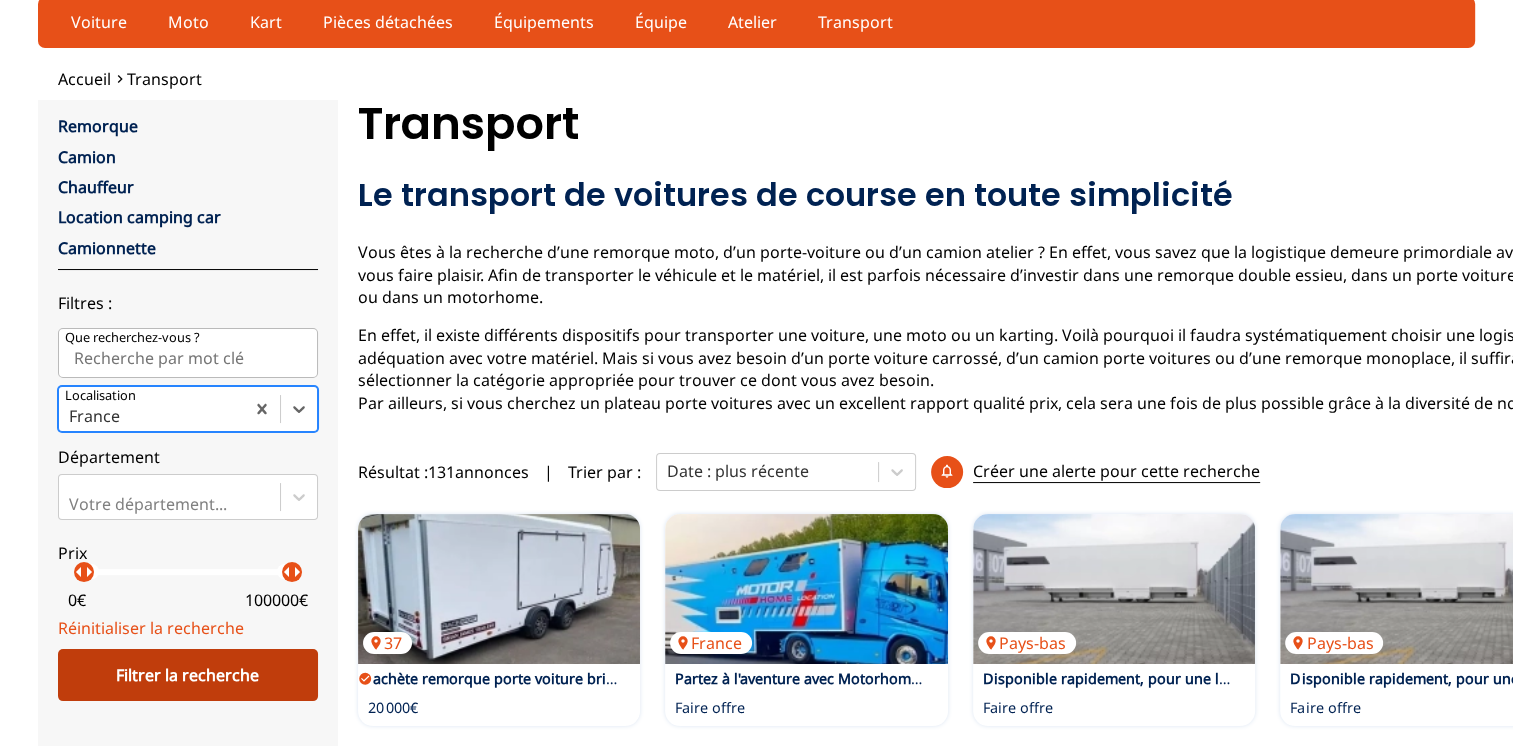 click on "Filtrer la recherche" at bounding box center [188, 675] 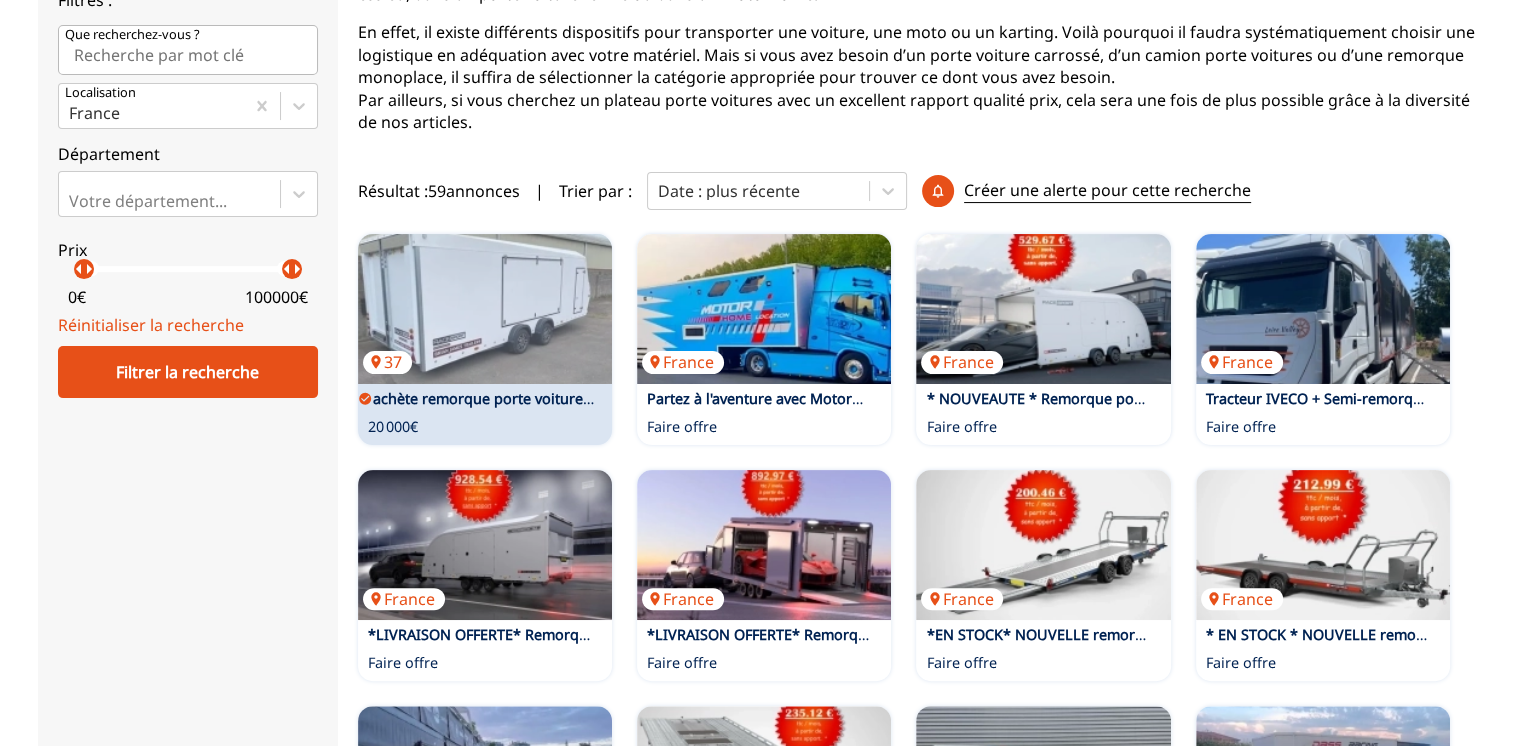 scroll, scrollTop: 360, scrollLeft: 0, axis: vertical 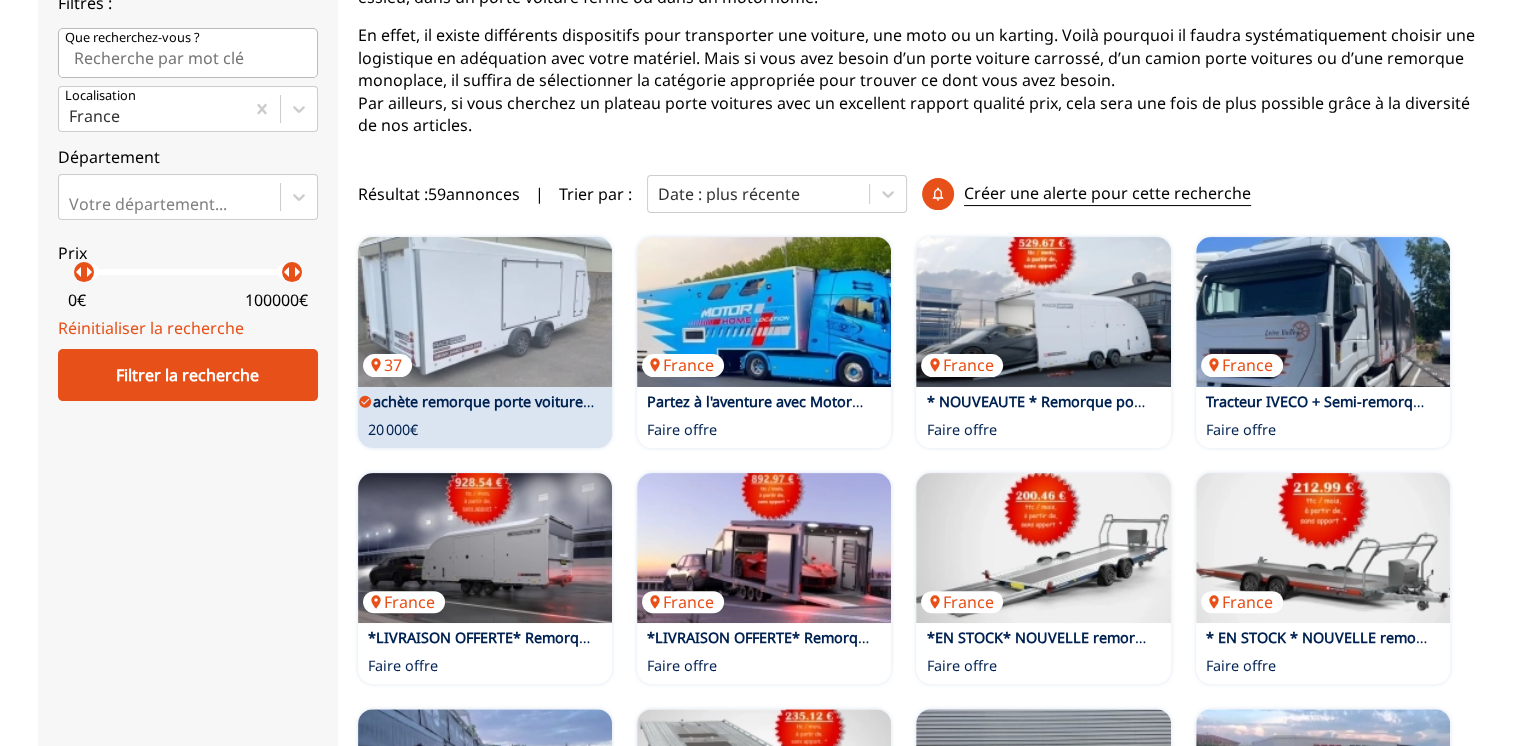 click on "achète remorque porte voiture brian james style race sport 5.50 intérieur" at bounding box center (482, 402) 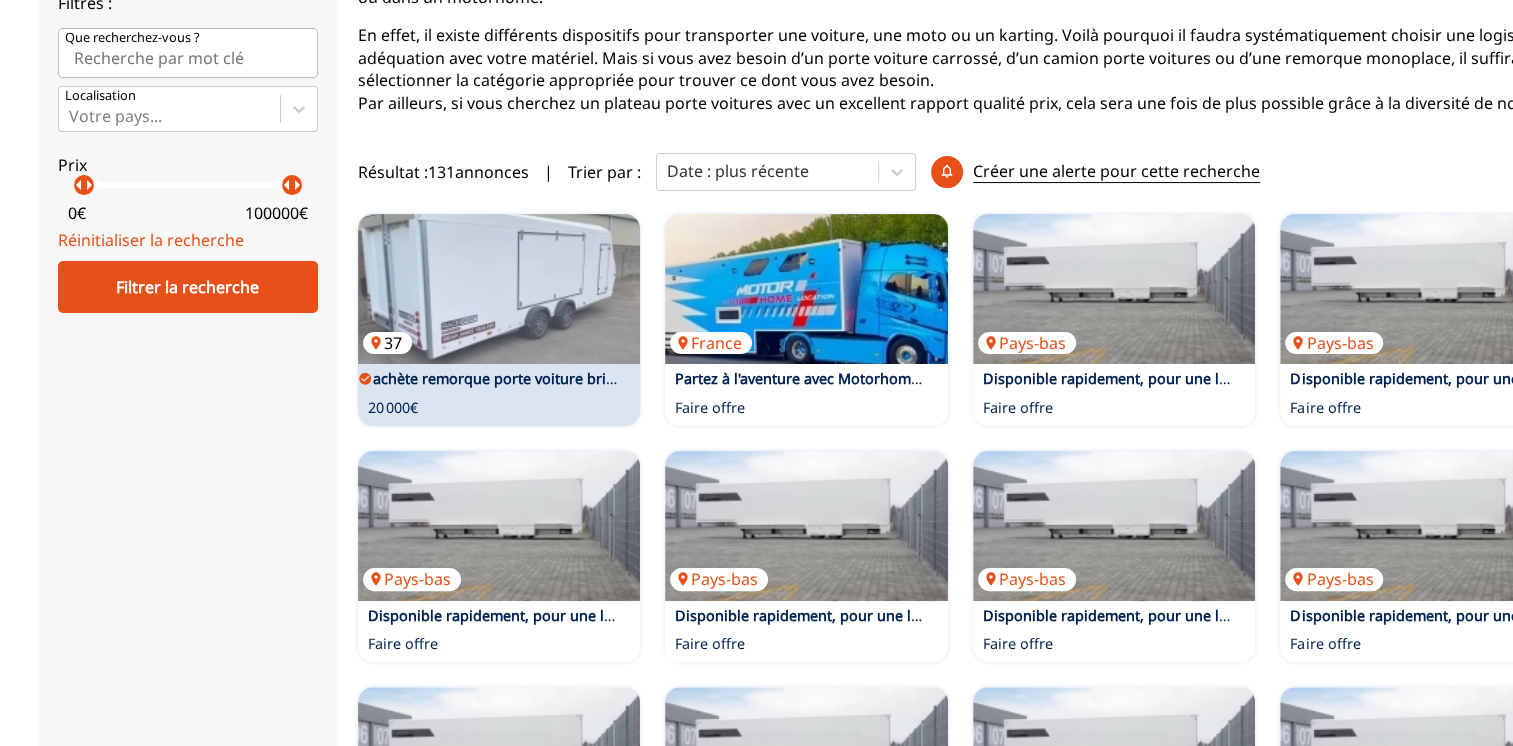 click at bounding box center (499, 289) 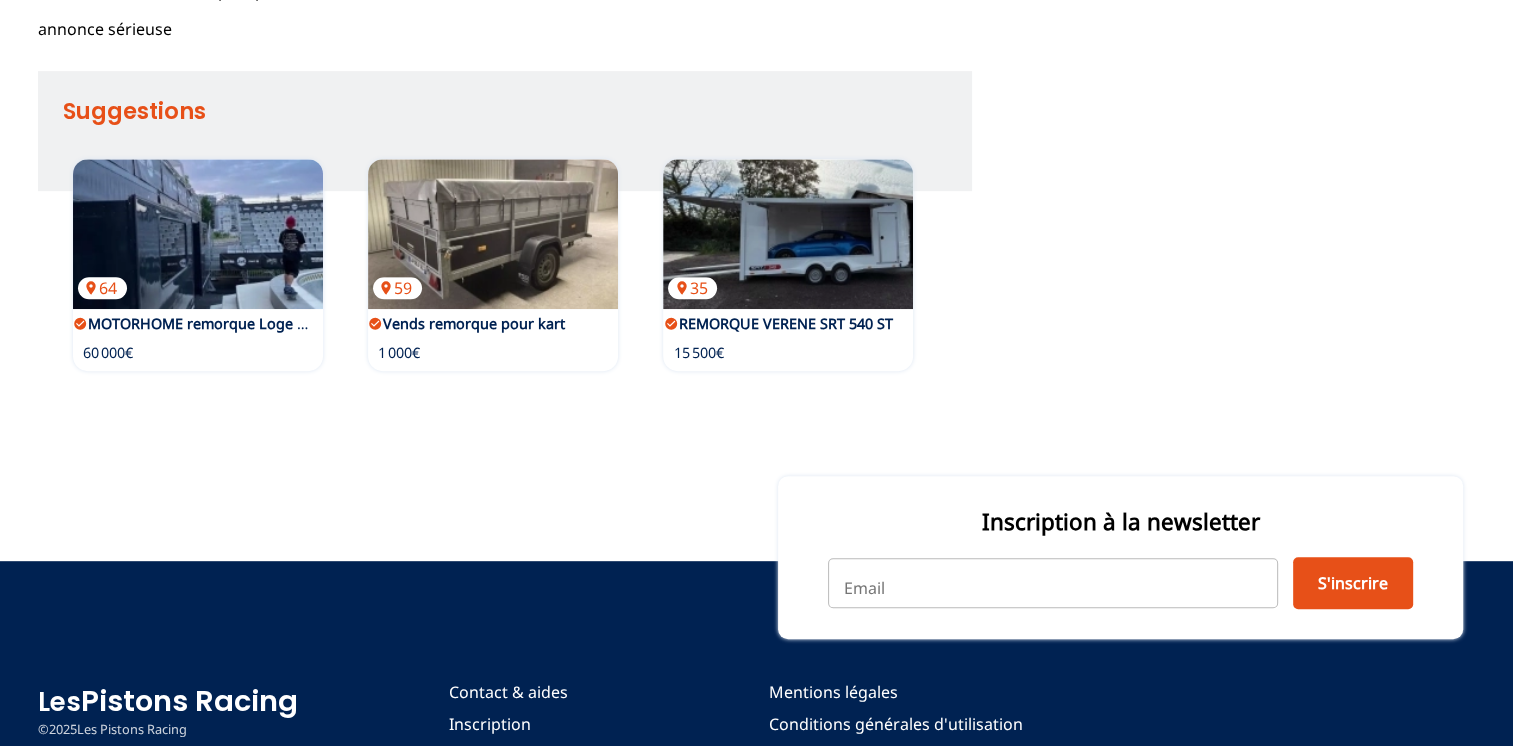 scroll, scrollTop: 900, scrollLeft: 0, axis: vertical 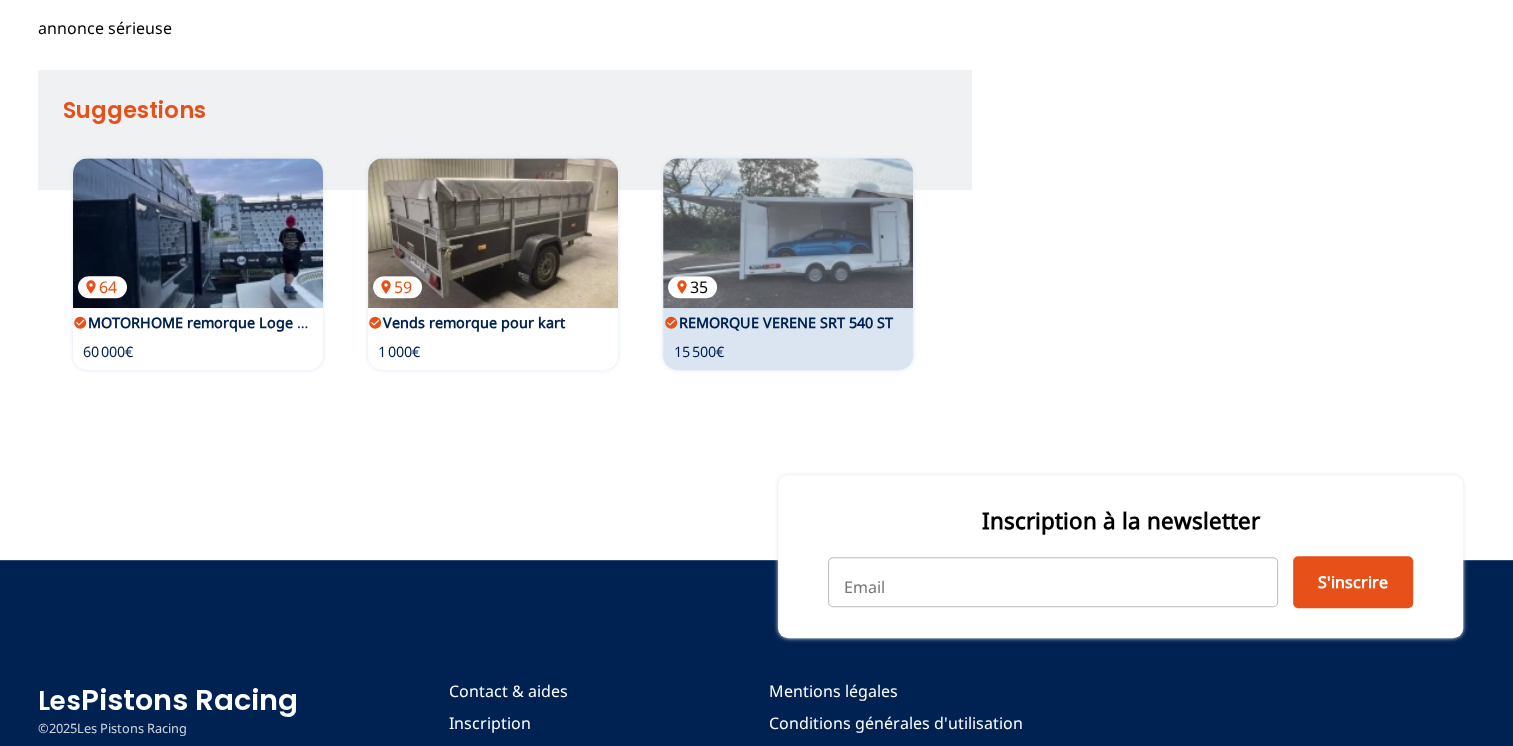 click at bounding box center (788, 233) 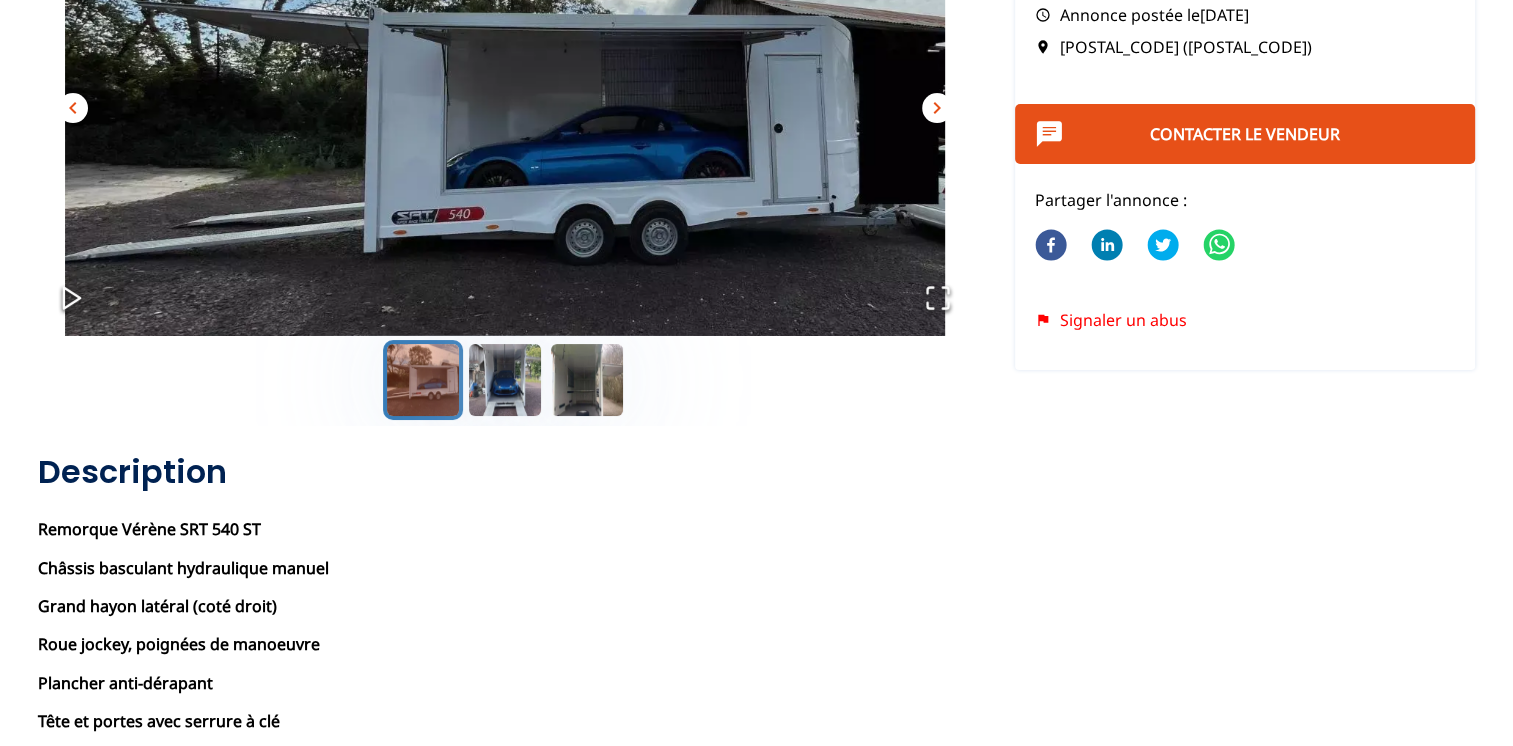 scroll, scrollTop: 0, scrollLeft: 0, axis: both 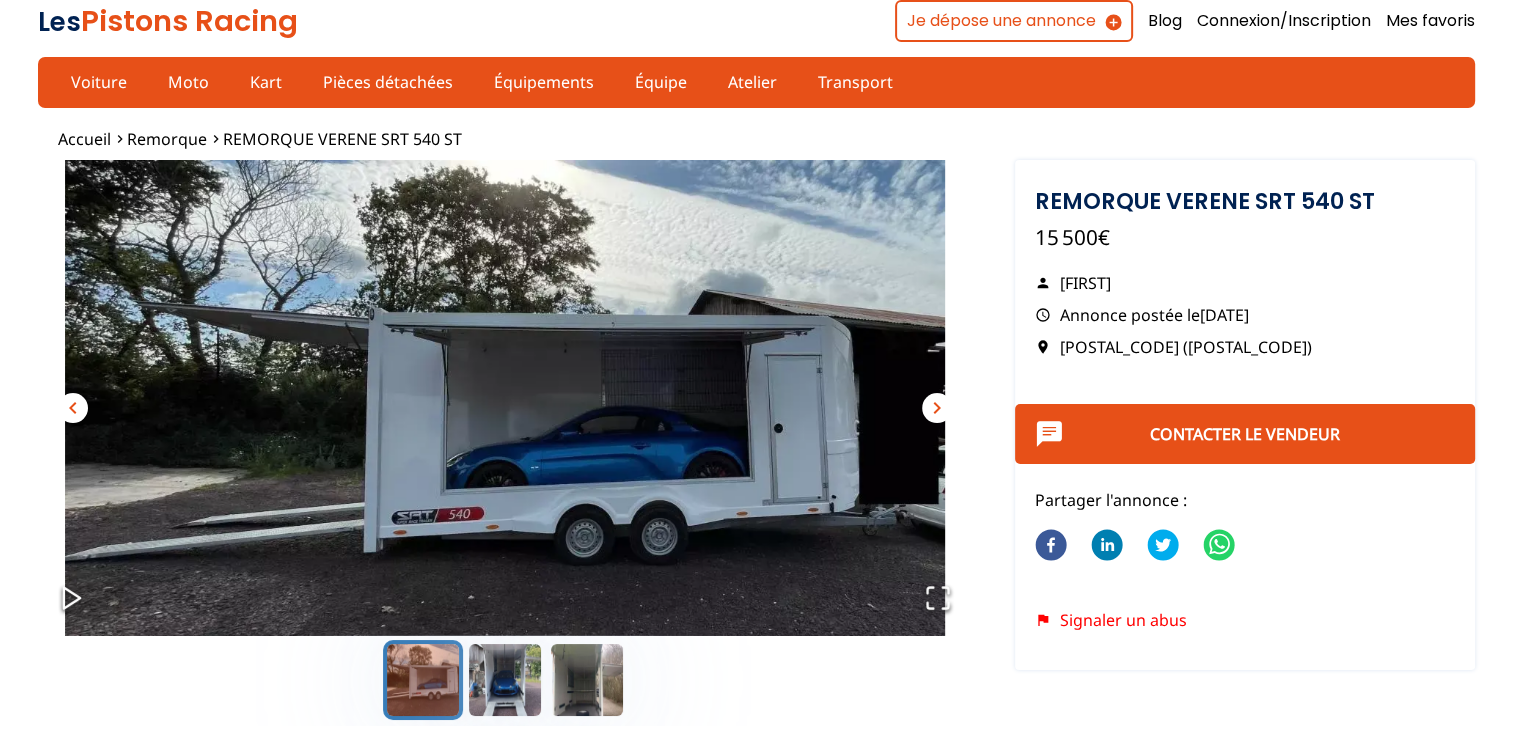 click on "chevron_right" at bounding box center (937, 408) 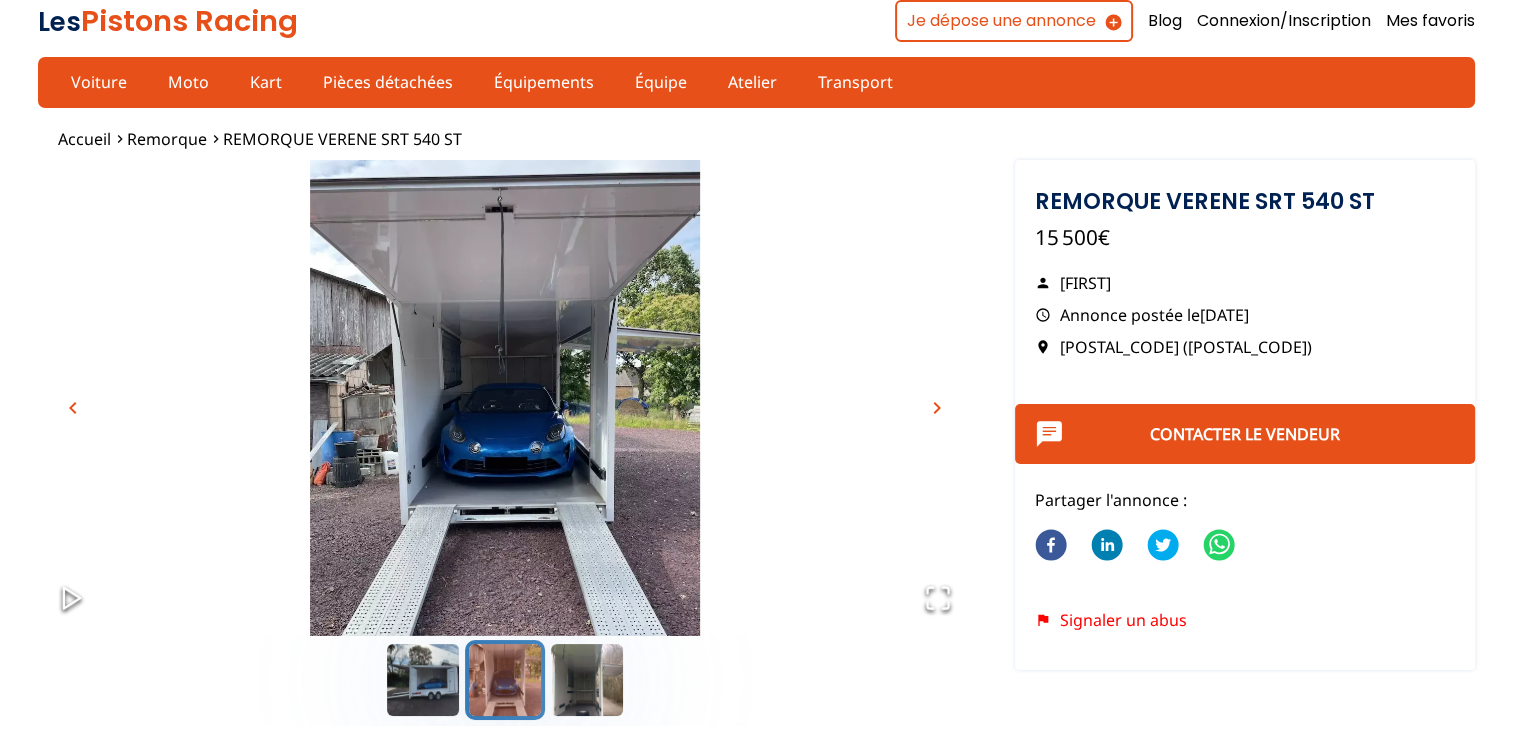 click on "chevron_right" at bounding box center (937, 408) 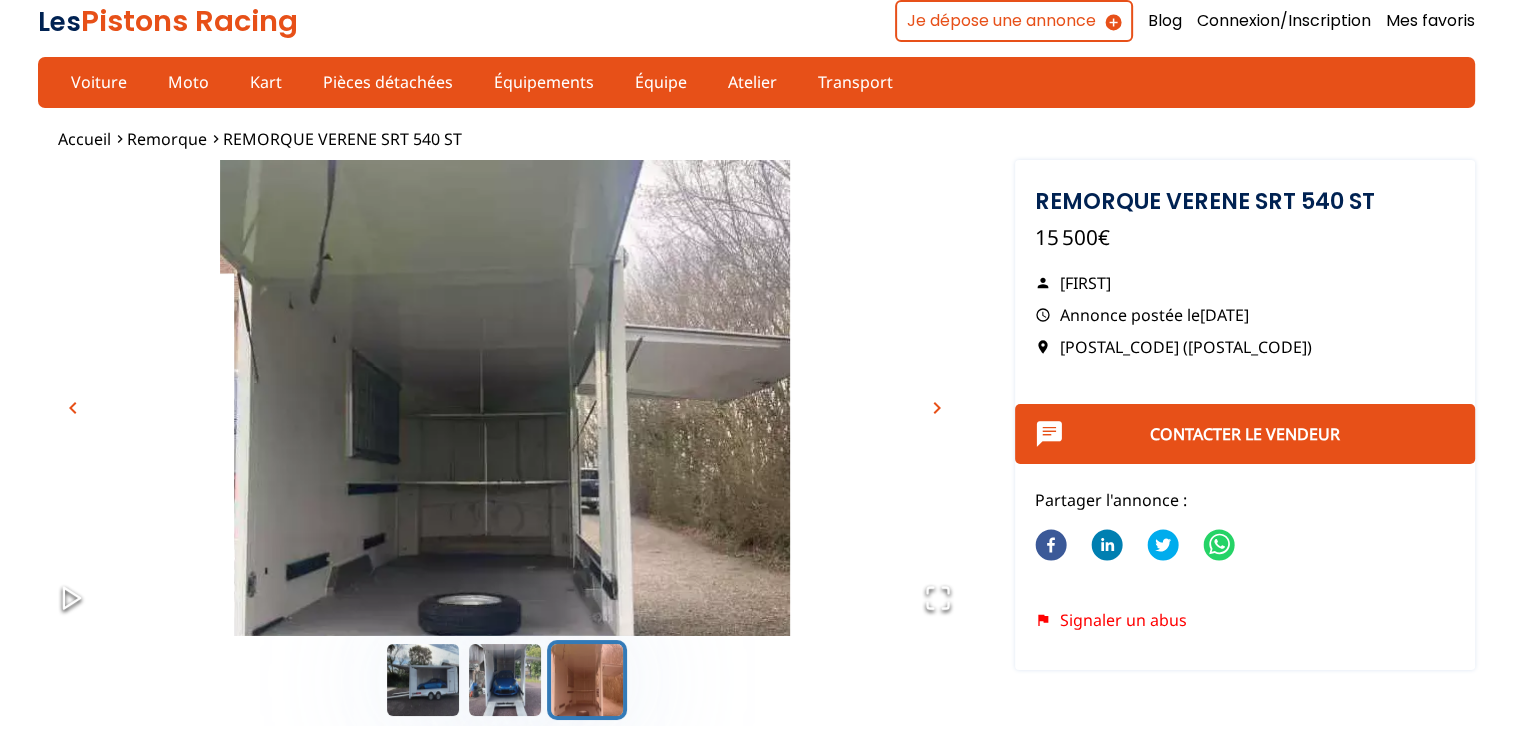 click on "chevron_right" at bounding box center (937, 408) 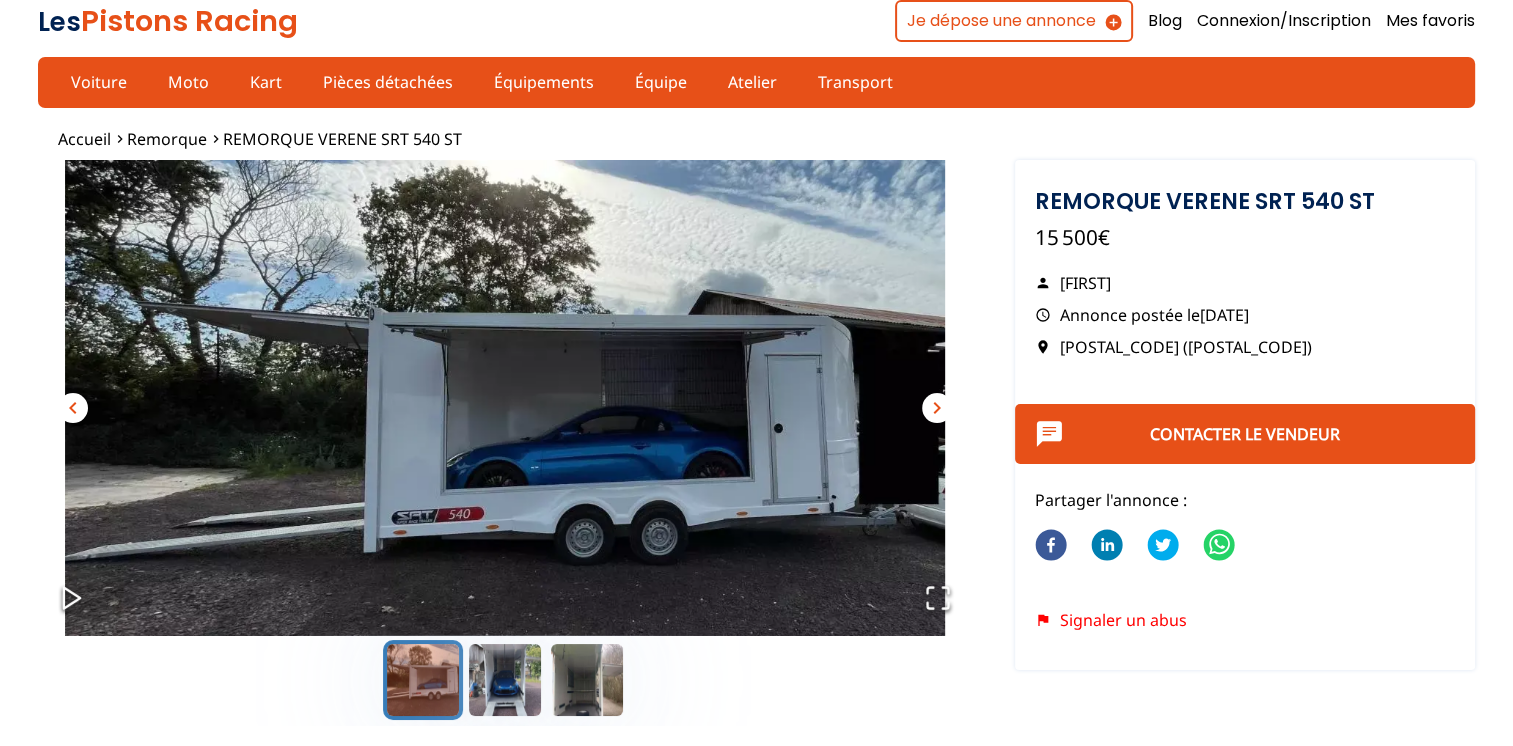 click on "chevron_right" at bounding box center [937, 408] 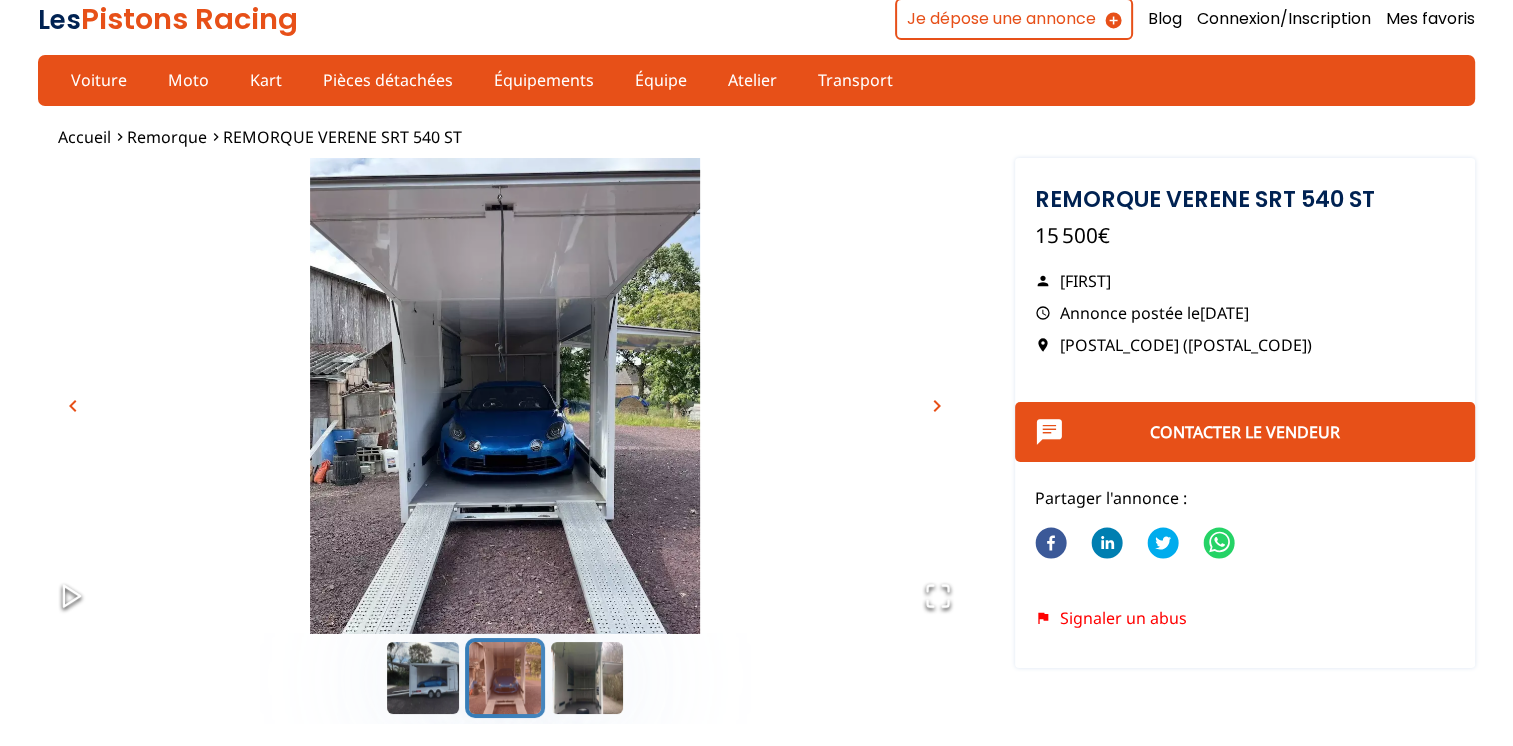 scroll, scrollTop: 0, scrollLeft: 0, axis: both 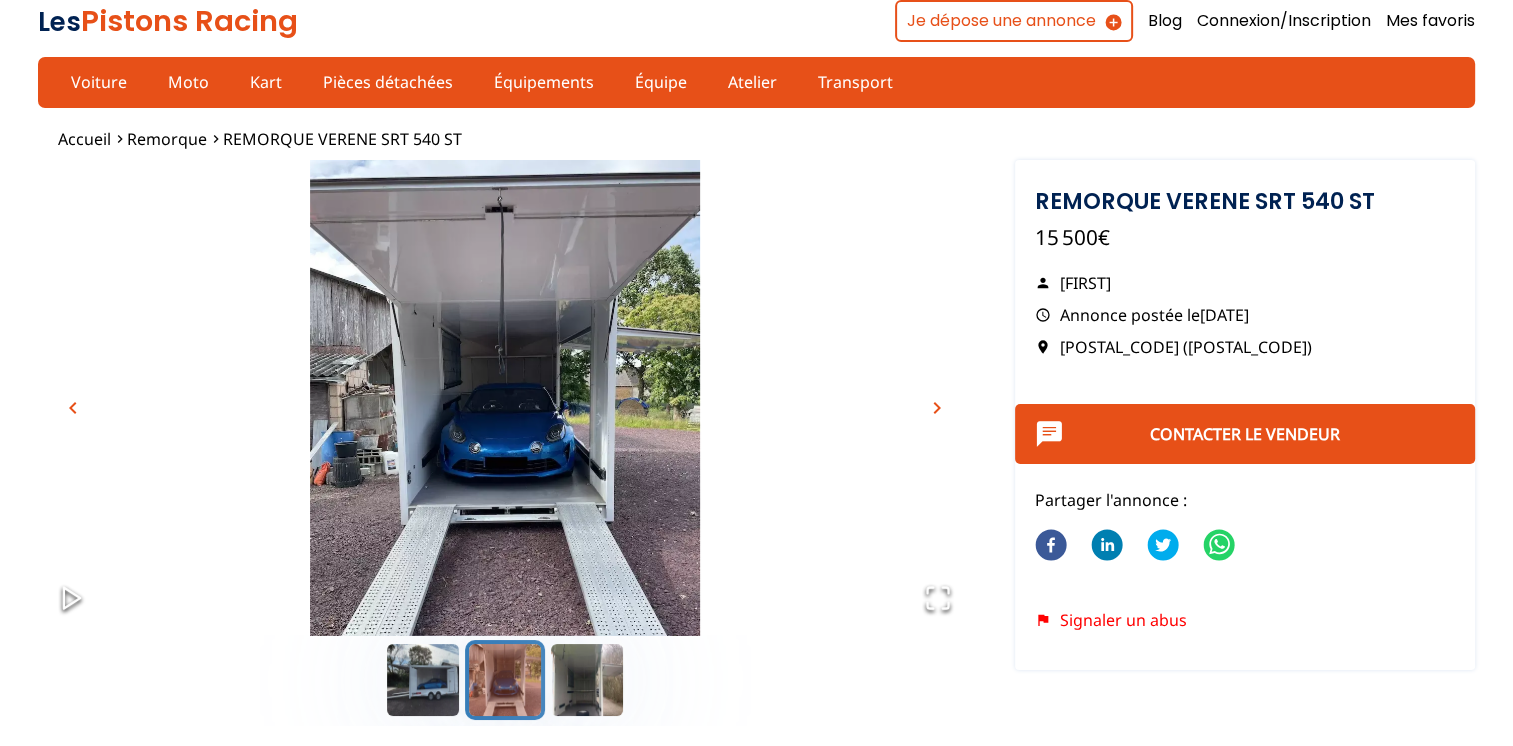 click on "chevron_right" at bounding box center [937, 408] 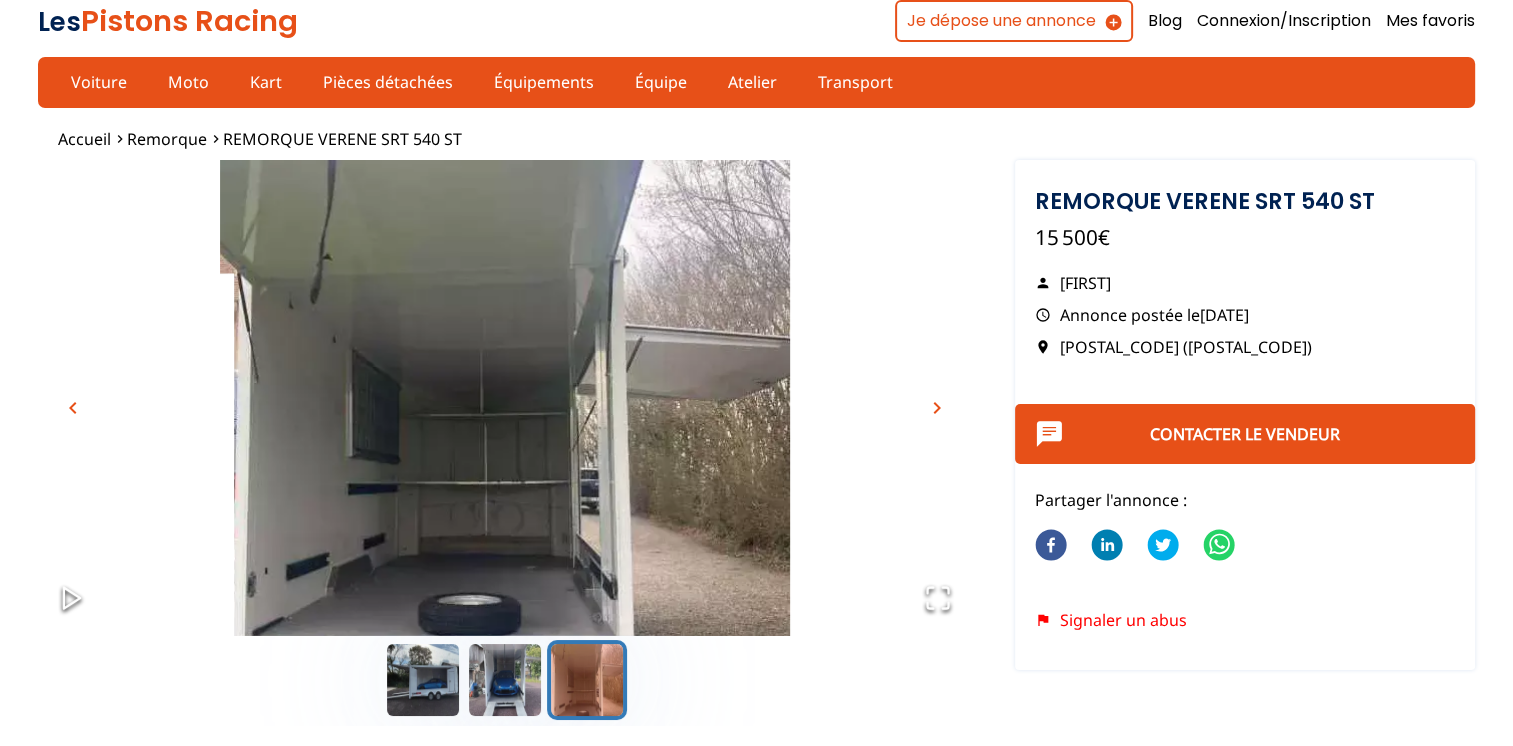 click on "chevron_right" at bounding box center (937, 408) 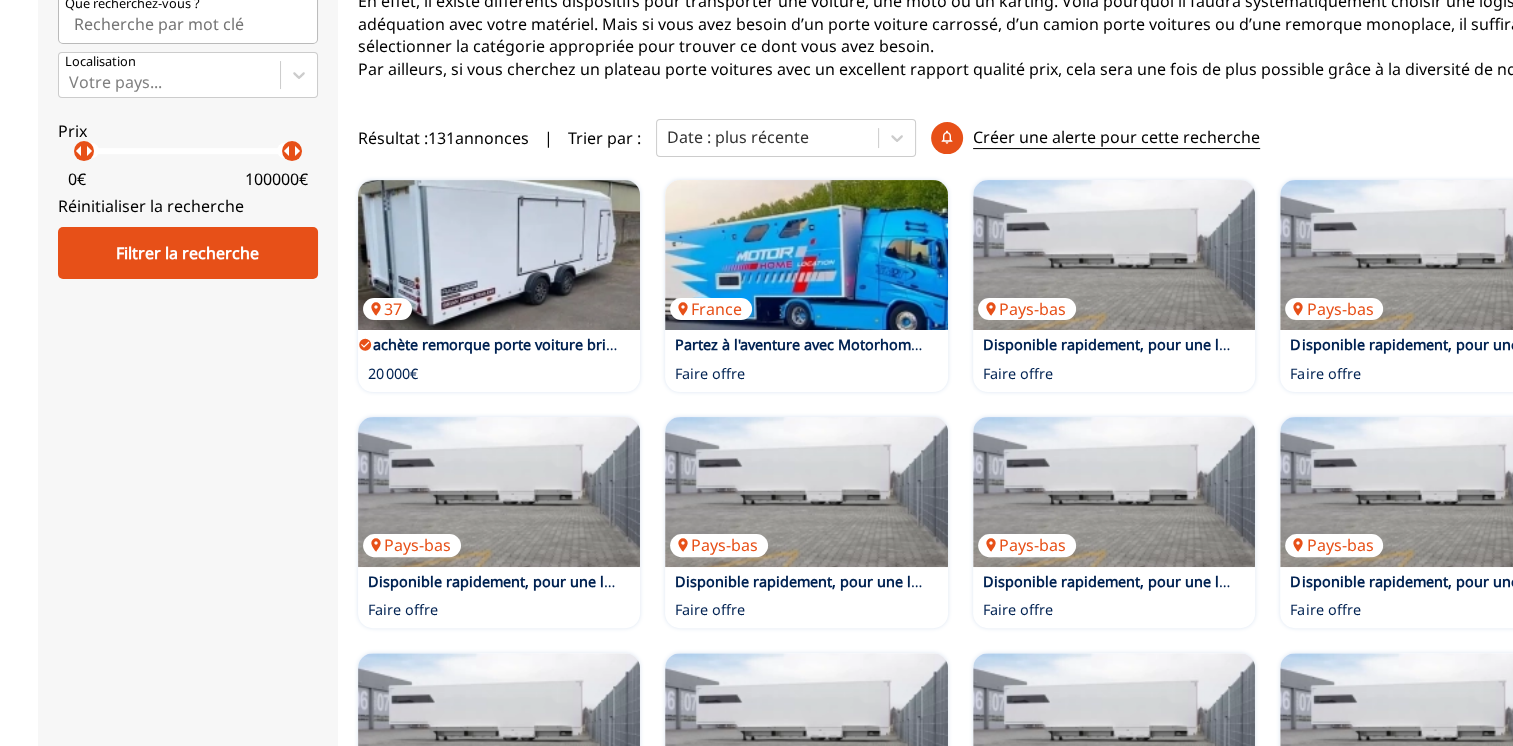 scroll, scrollTop: 194, scrollLeft: 0, axis: vertical 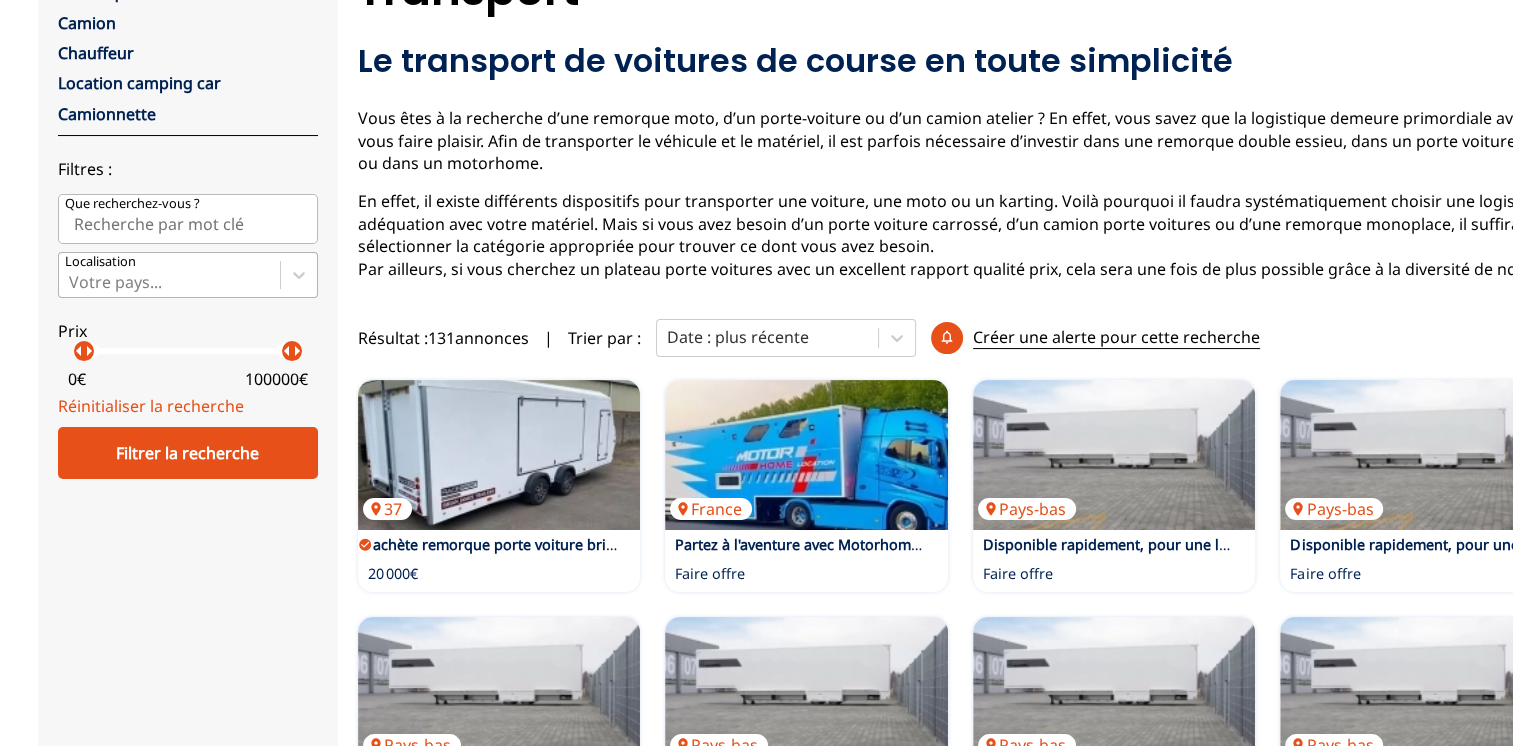 click at bounding box center (169, 282) 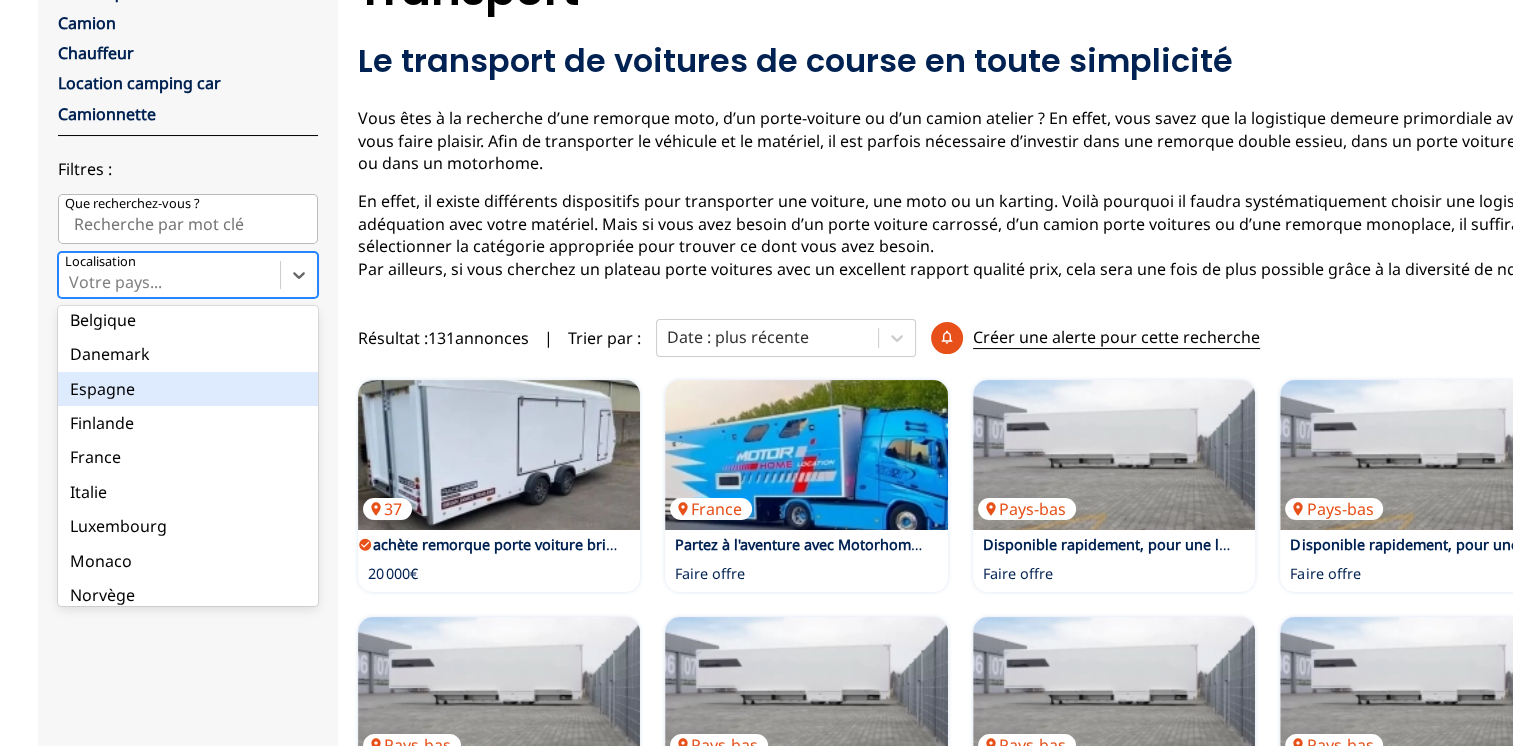 scroll, scrollTop: 200, scrollLeft: 0, axis: vertical 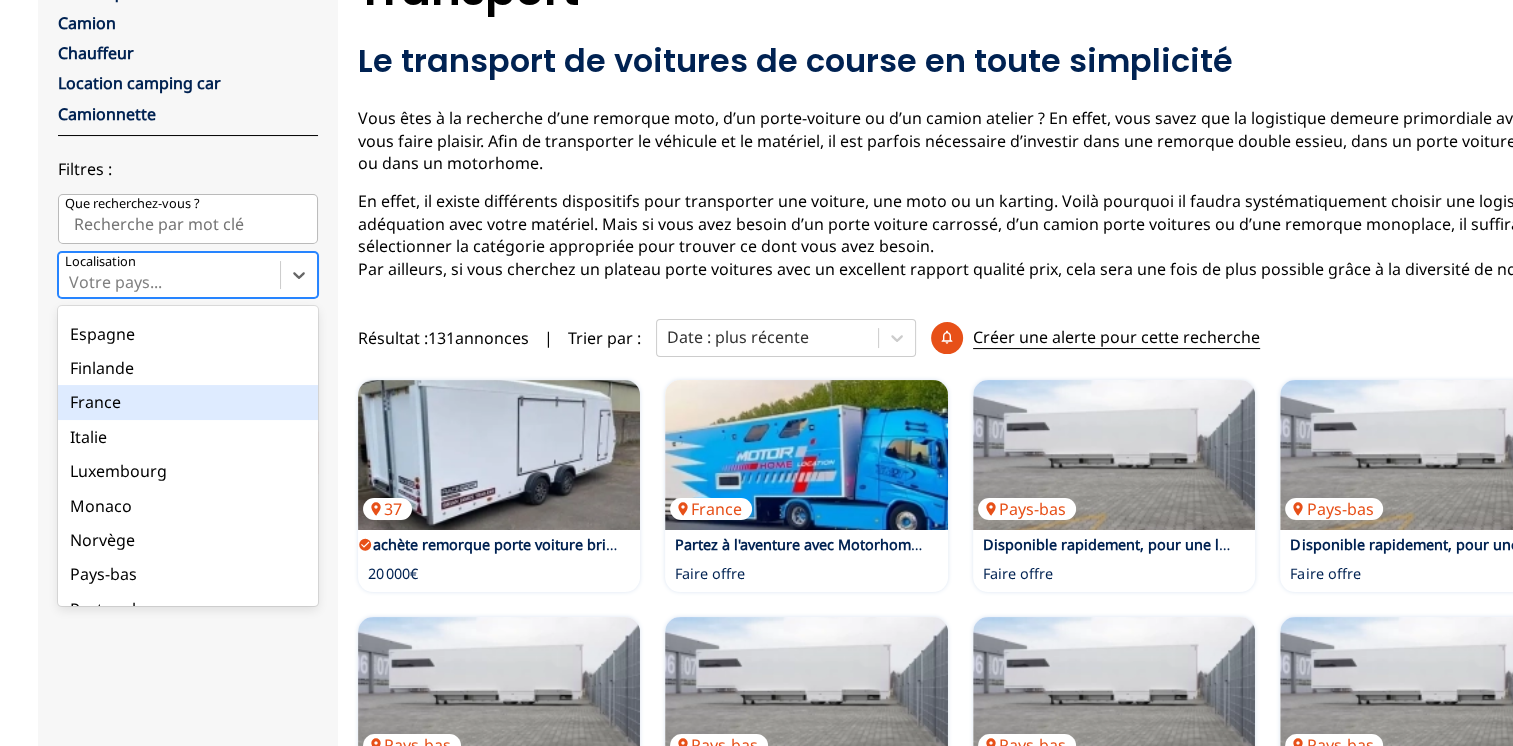 click on "France" at bounding box center [188, 402] 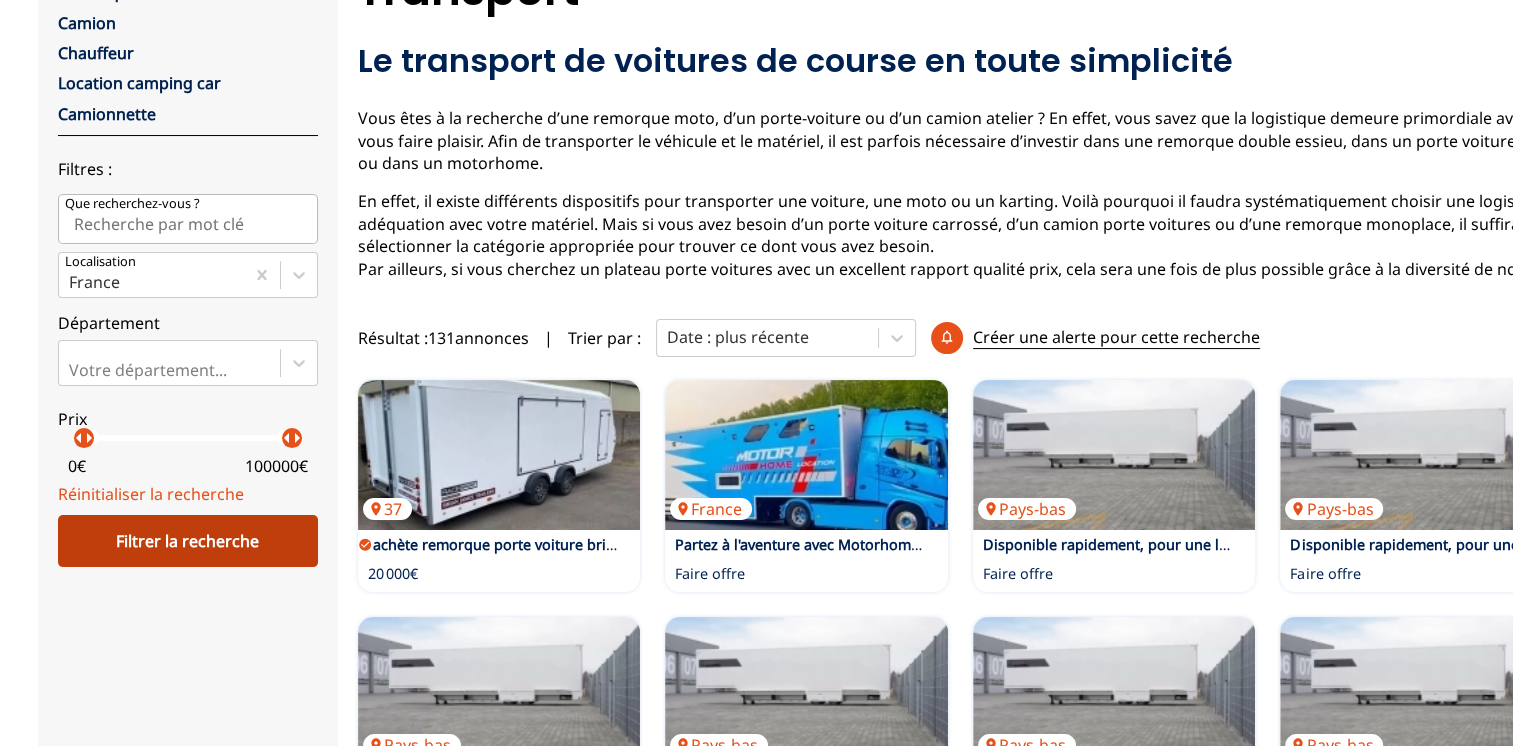 click on "Filtrer la recherche" at bounding box center (188, 541) 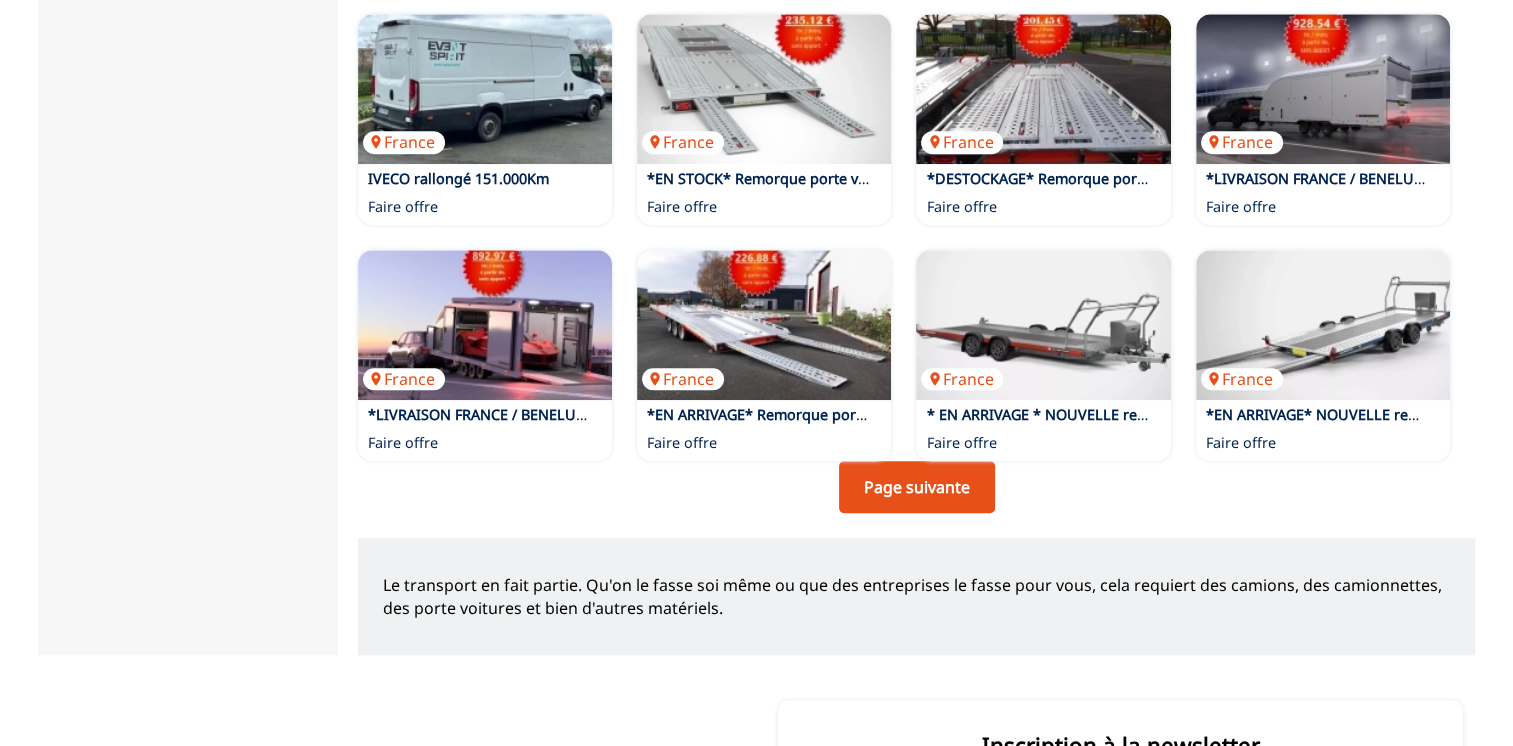 scroll, scrollTop: 1294, scrollLeft: 0, axis: vertical 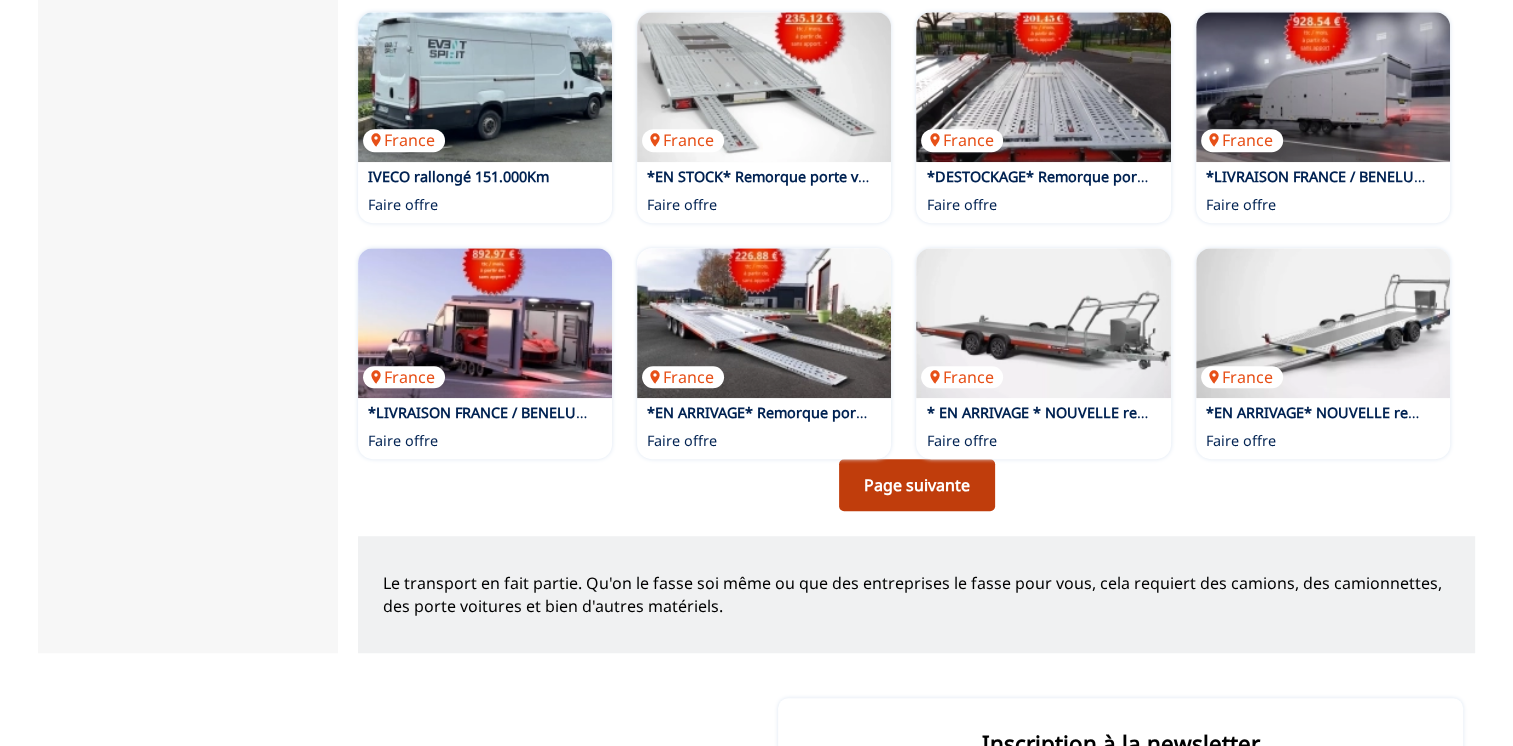 click on "Page suivante" at bounding box center (917, 485) 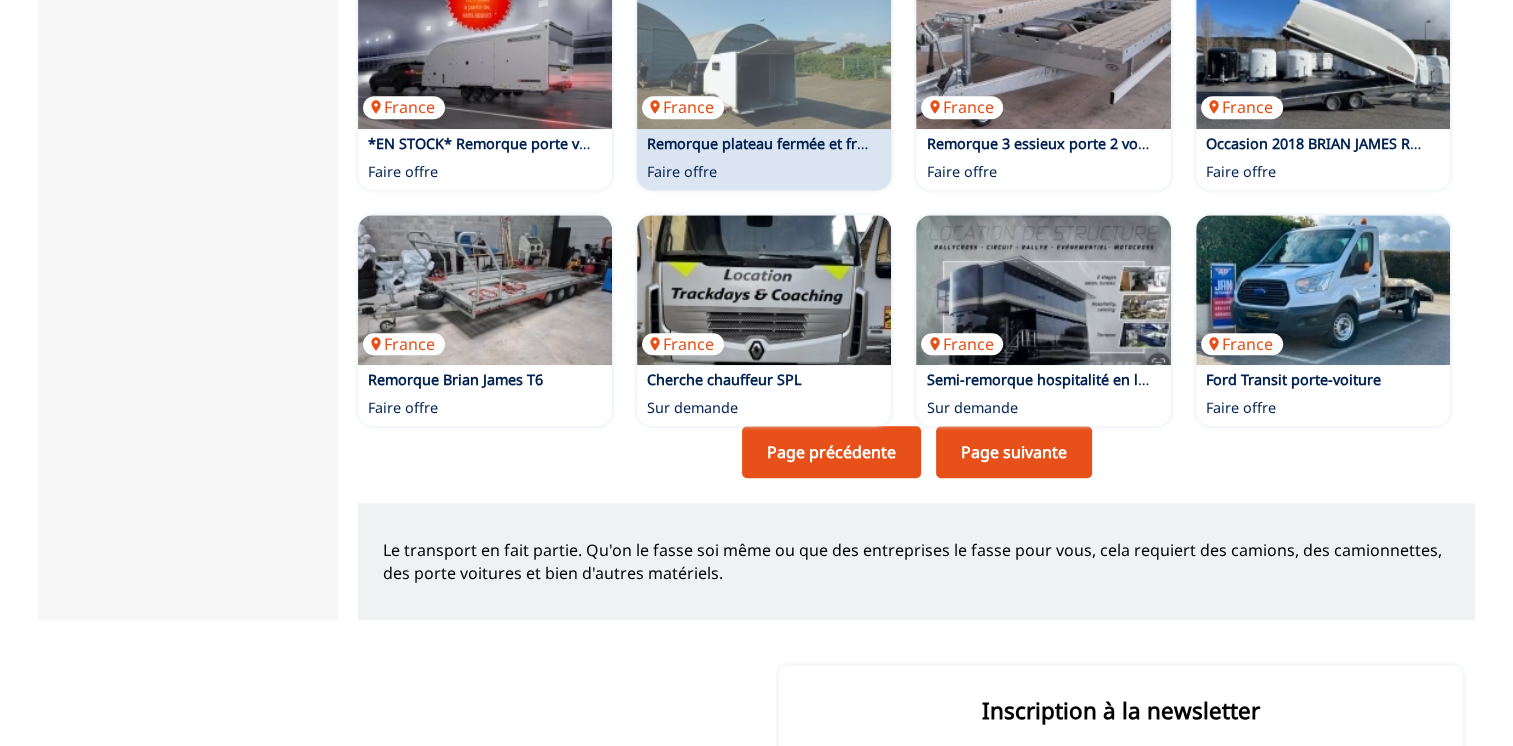 scroll, scrollTop: 1500, scrollLeft: 0, axis: vertical 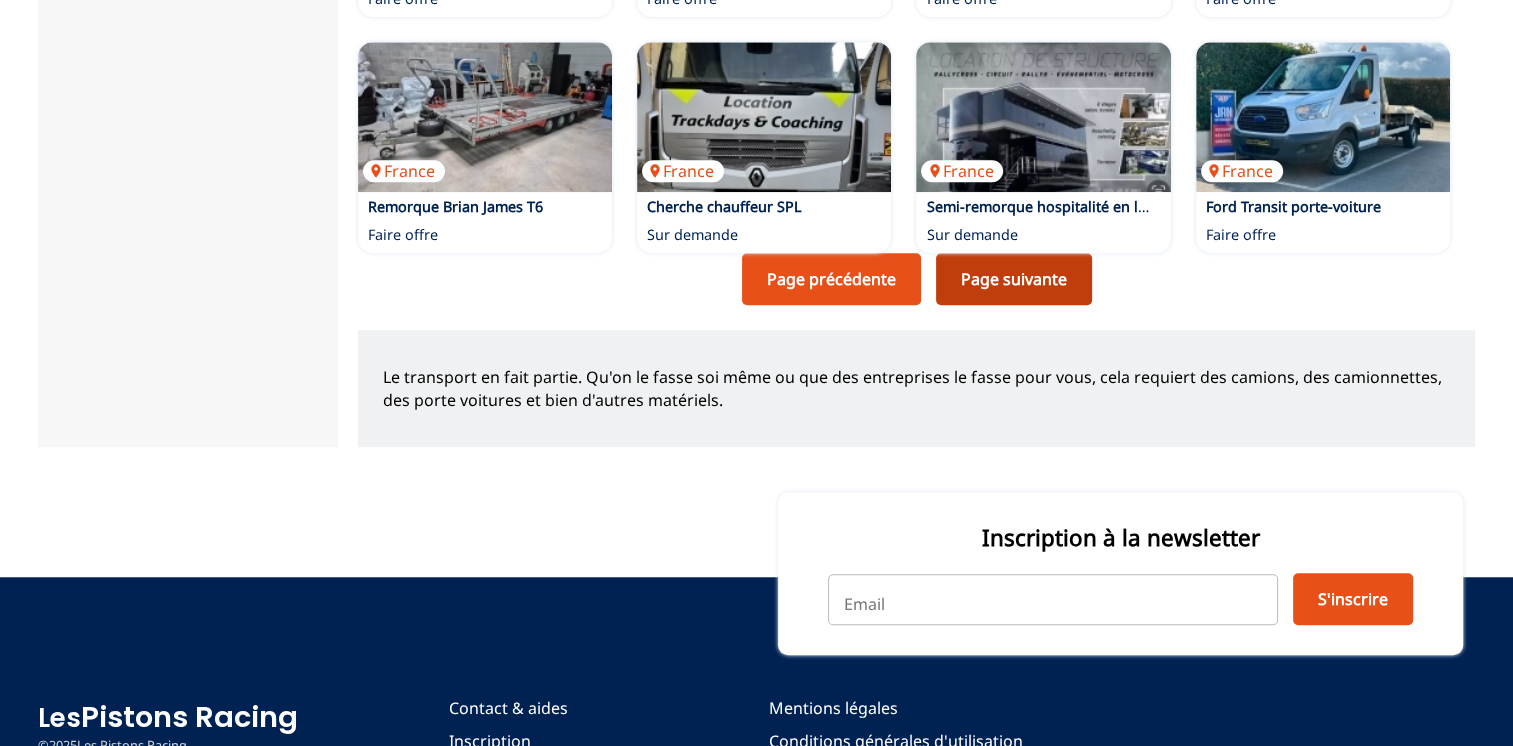 click on "Page suivante" at bounding box center [1014, 279] 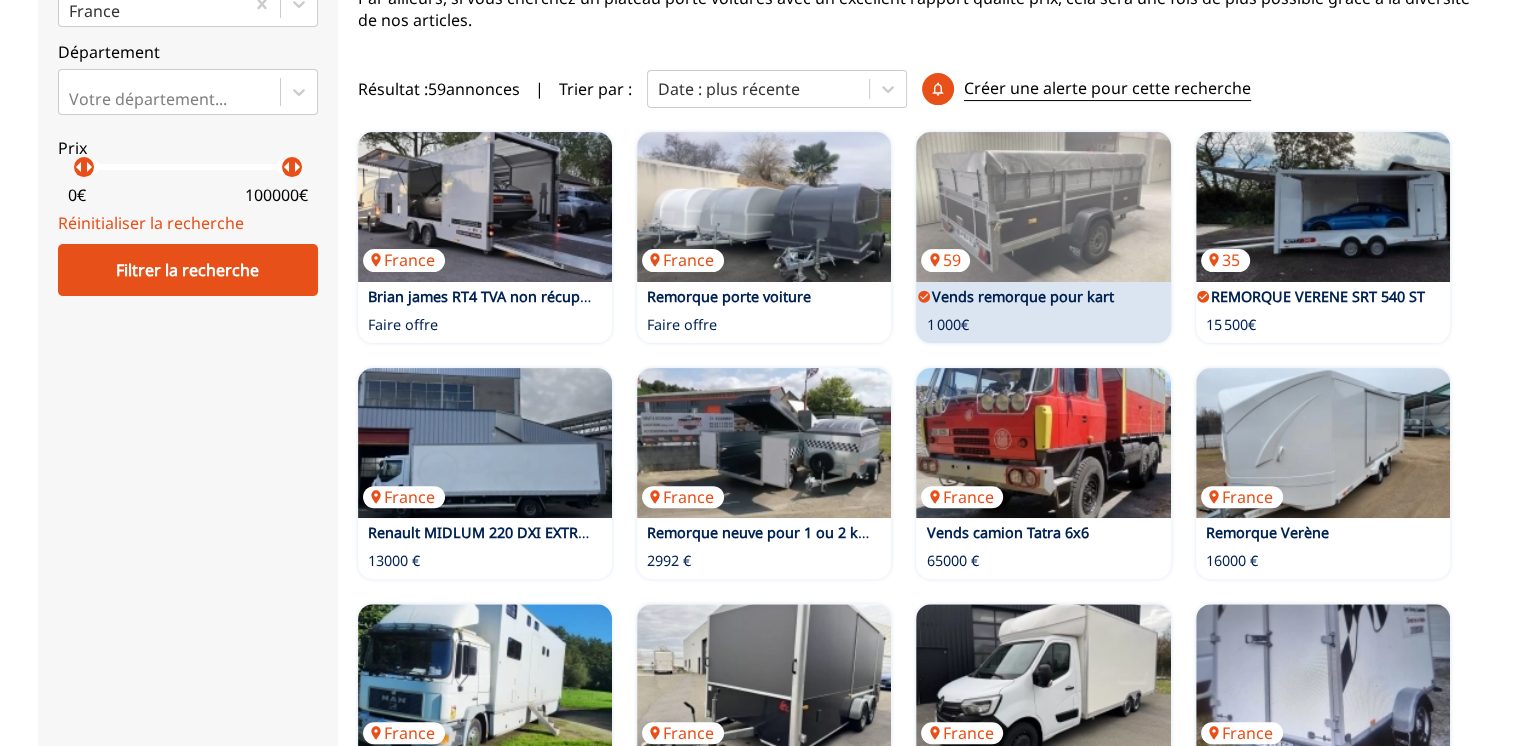 scroll, scrollTop: 500, scrollLeft: 0, axis: vertical 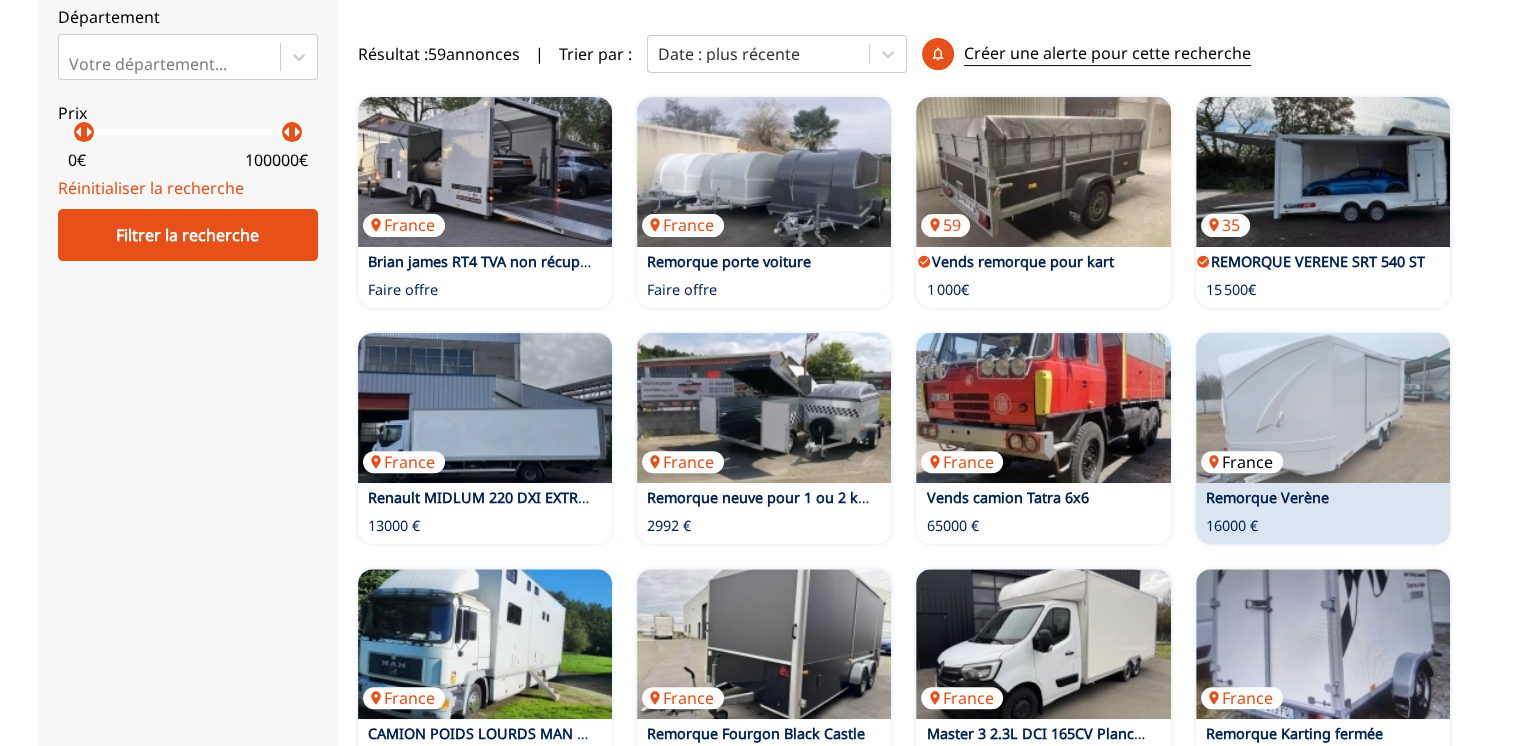 click at bounding box center [1323, 408] 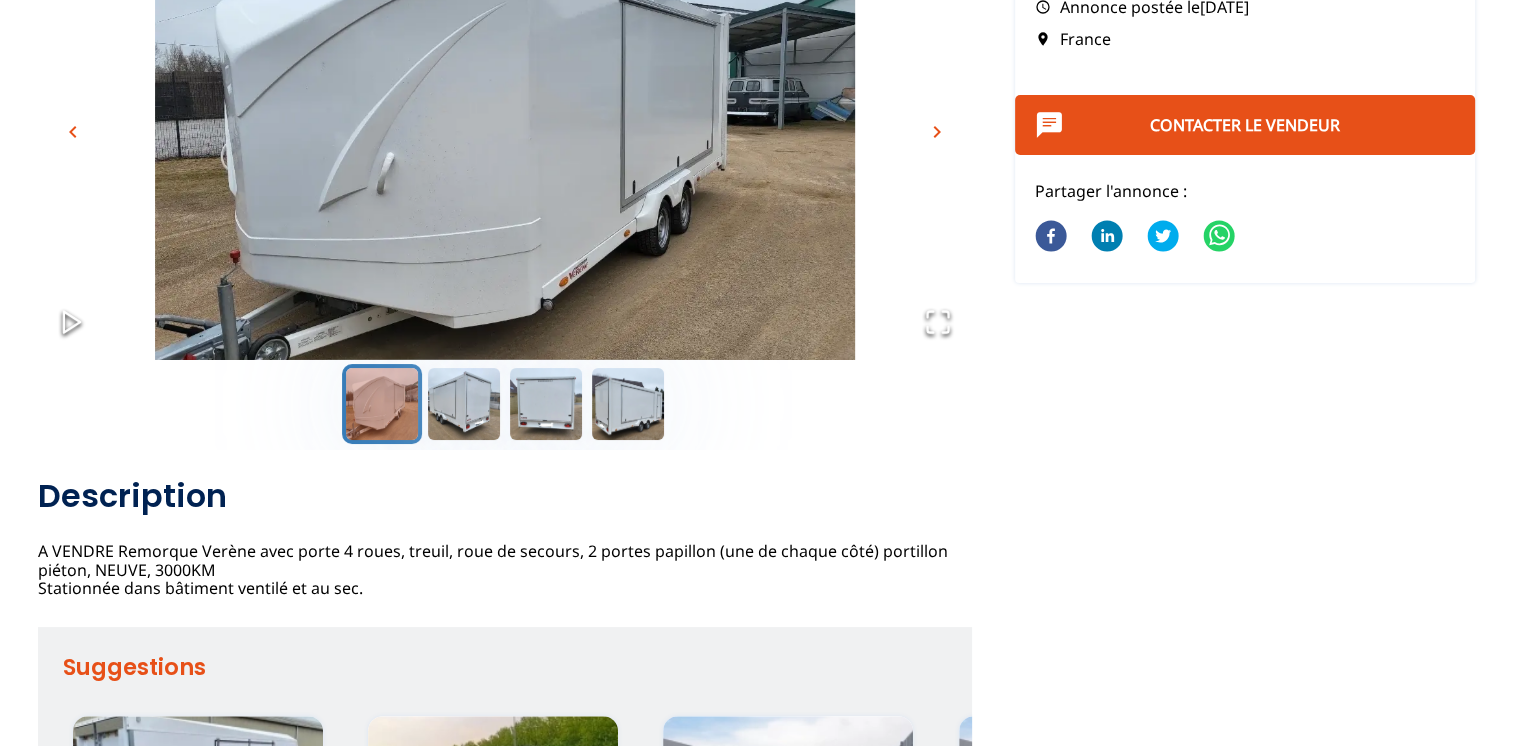 scroll, scrollTop: 300, scrollLeft: 0, axis: vertical 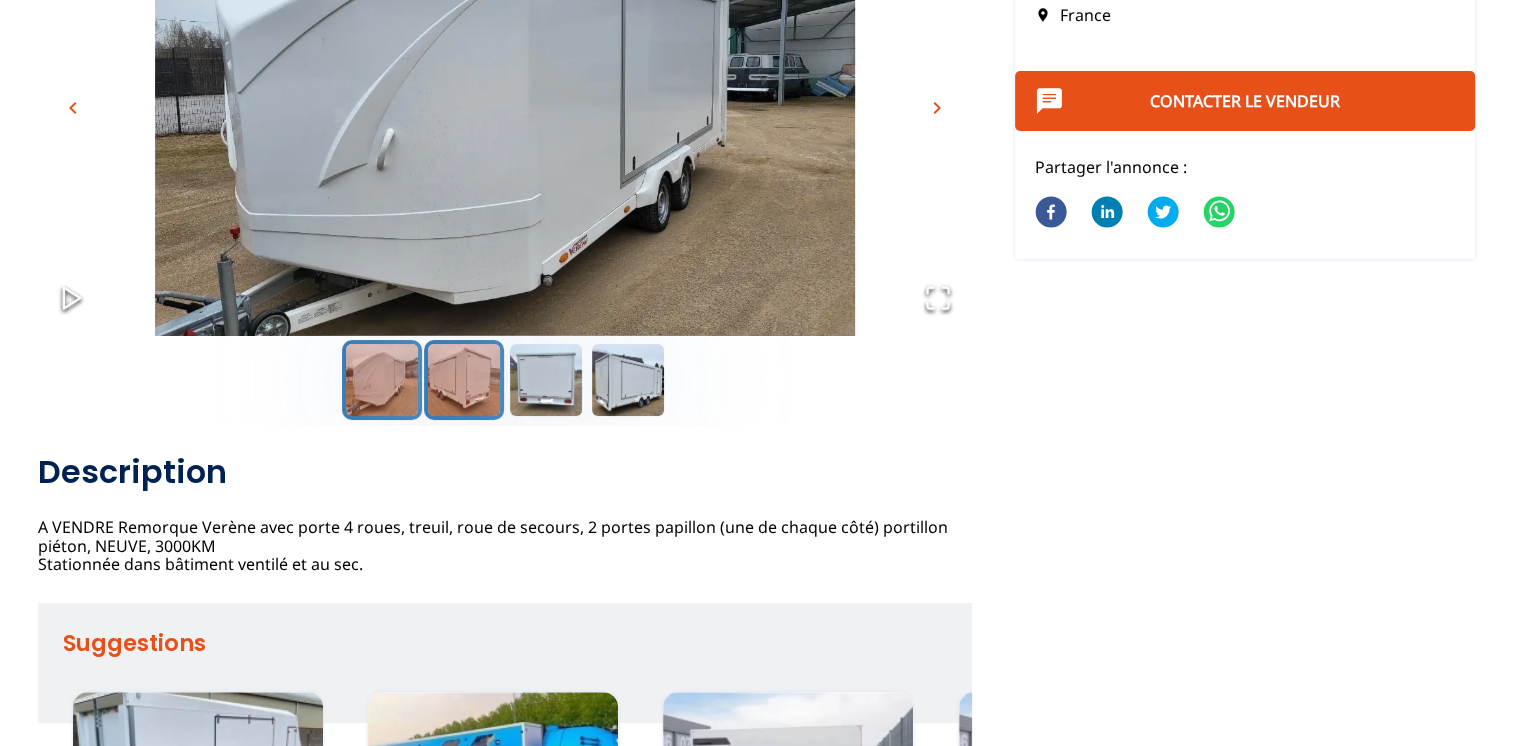 click at bounding box center (464, 380) 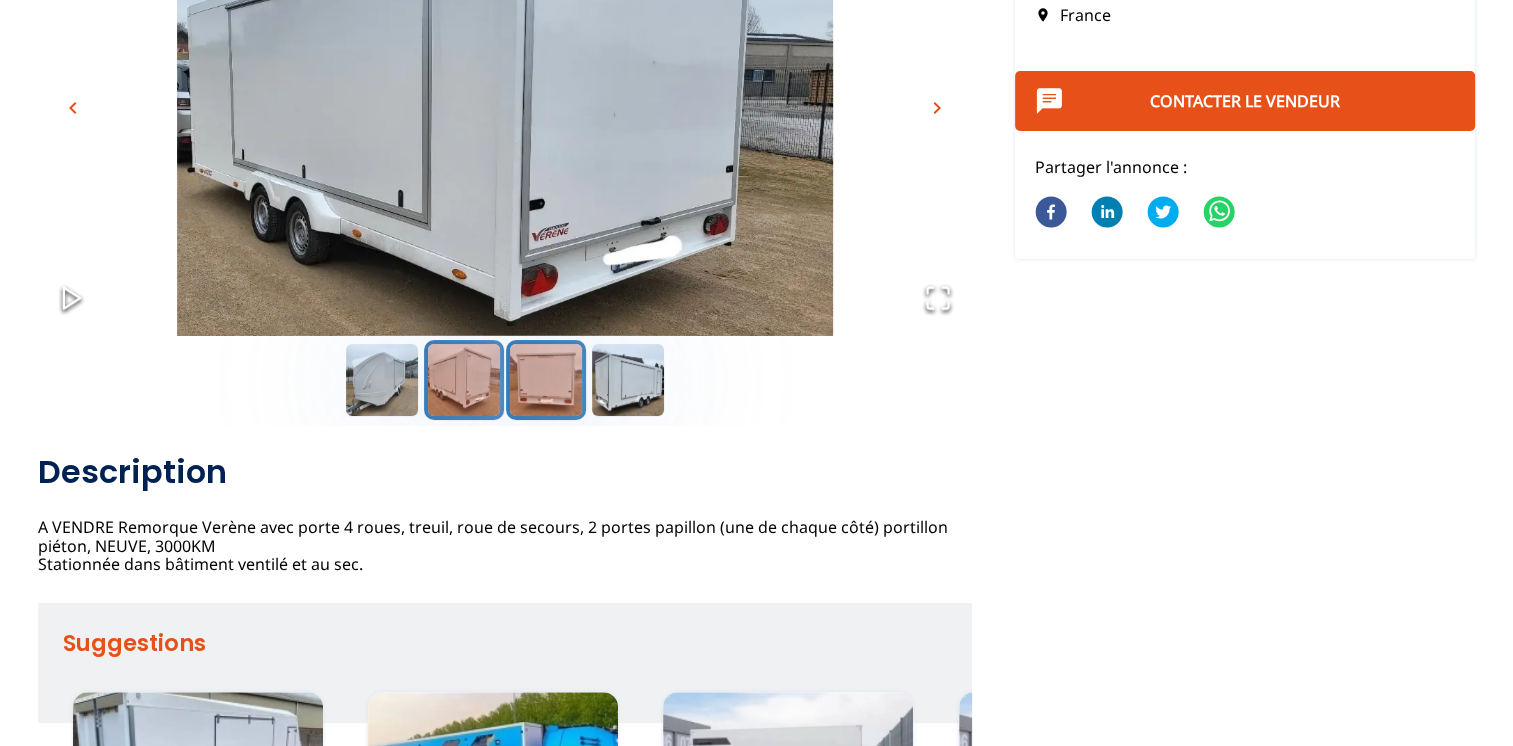 click at bounding box center [546, 380] 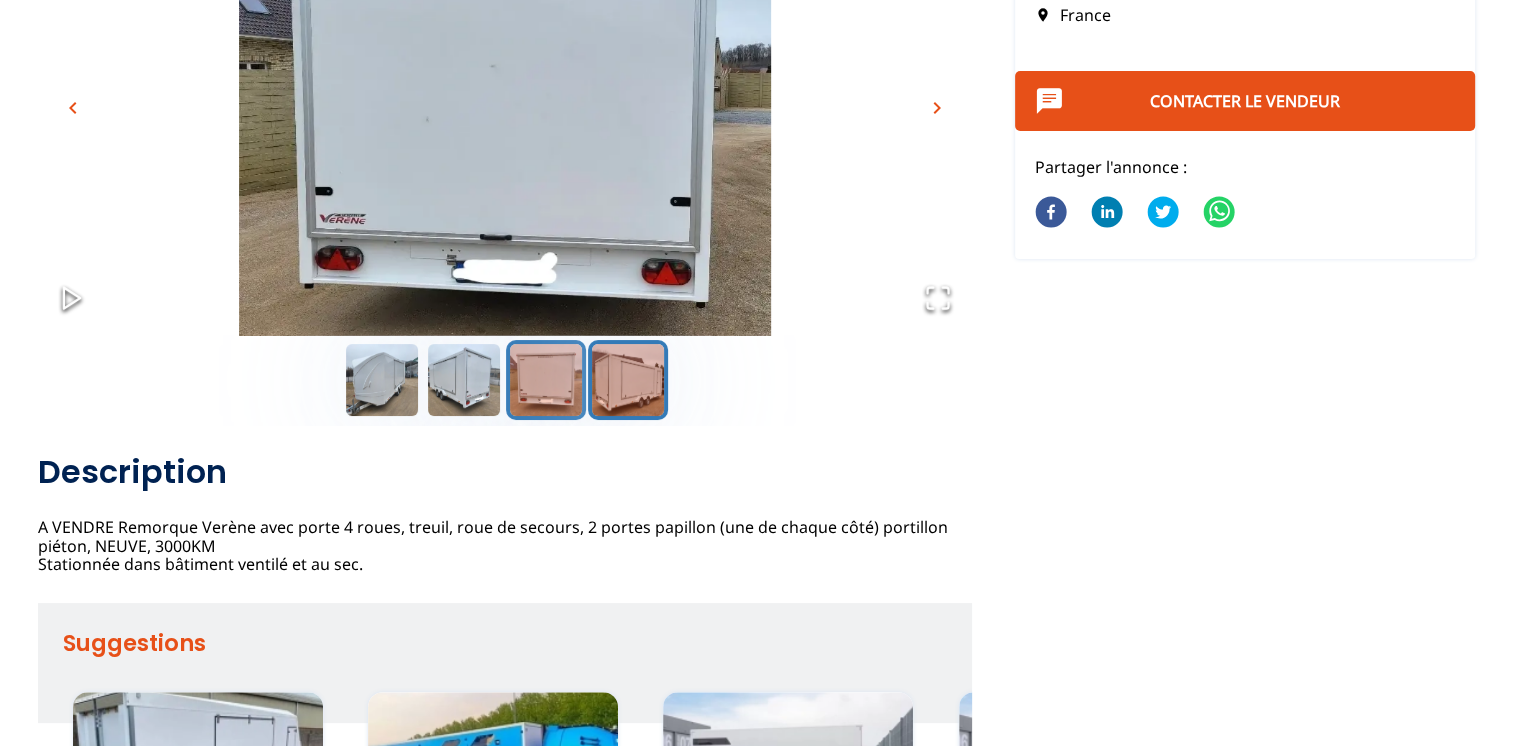 click at bounding box center [628, 380] 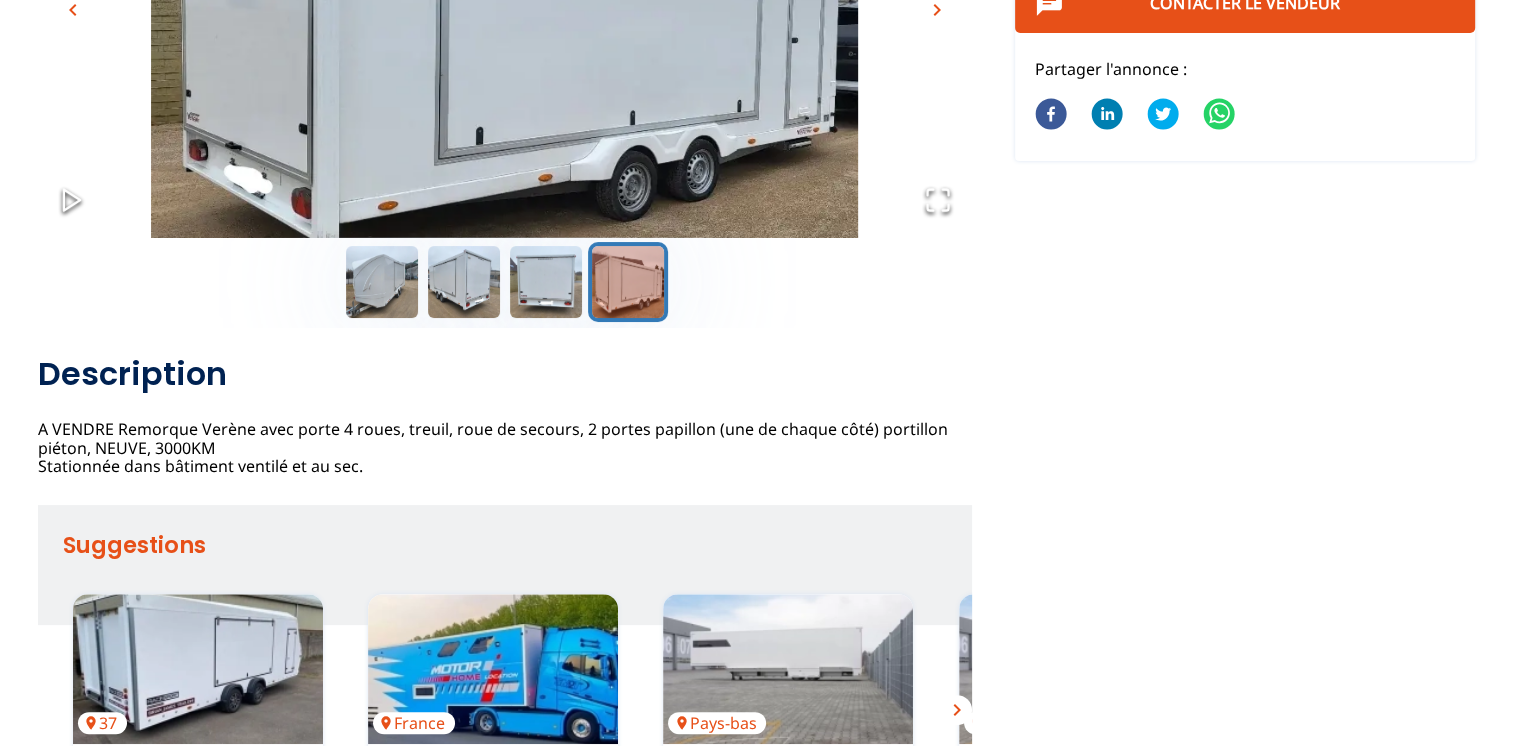 scroll, scrollTop: 600, scrollLeft: 0, axis: vertical 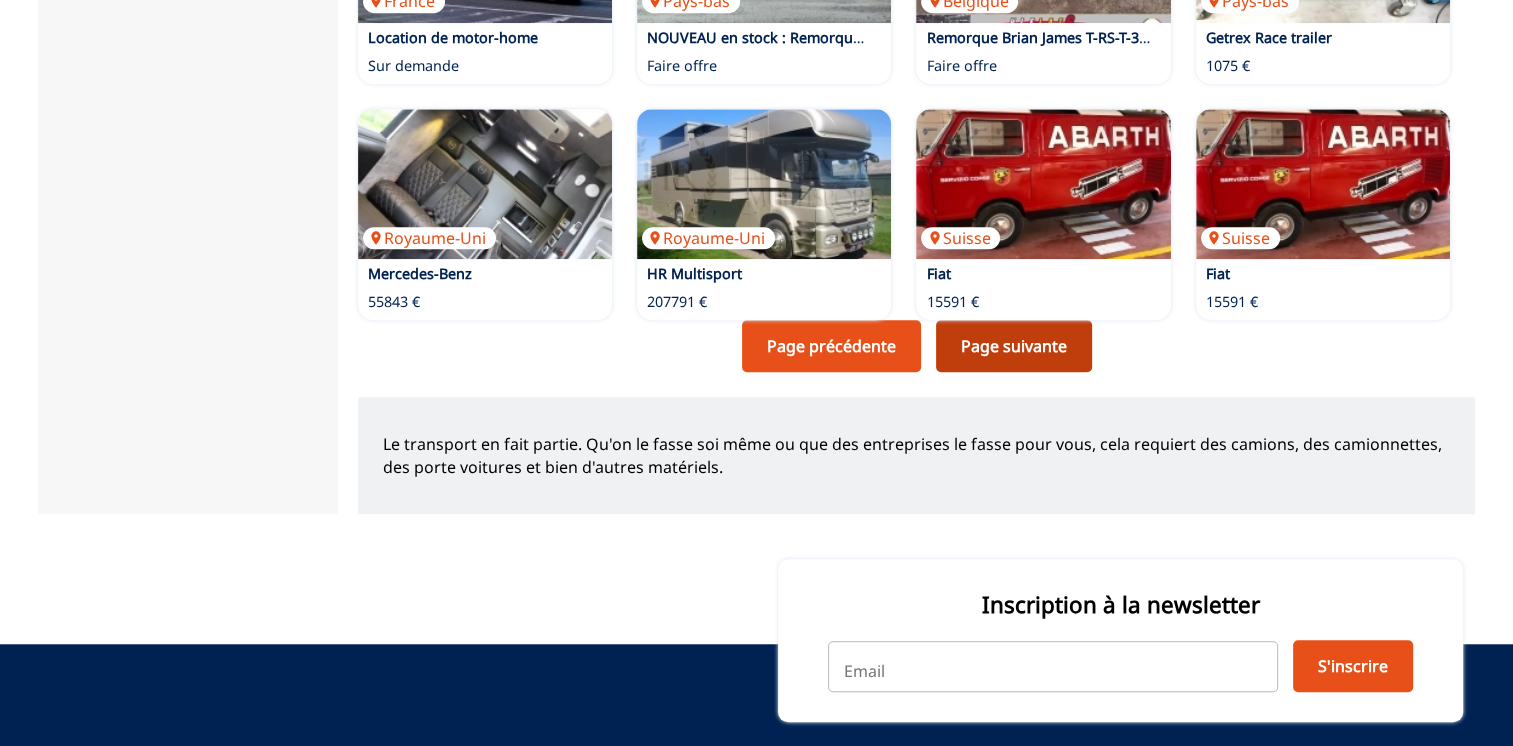 click on "Page suivante" at bounding box center [1014, 346] 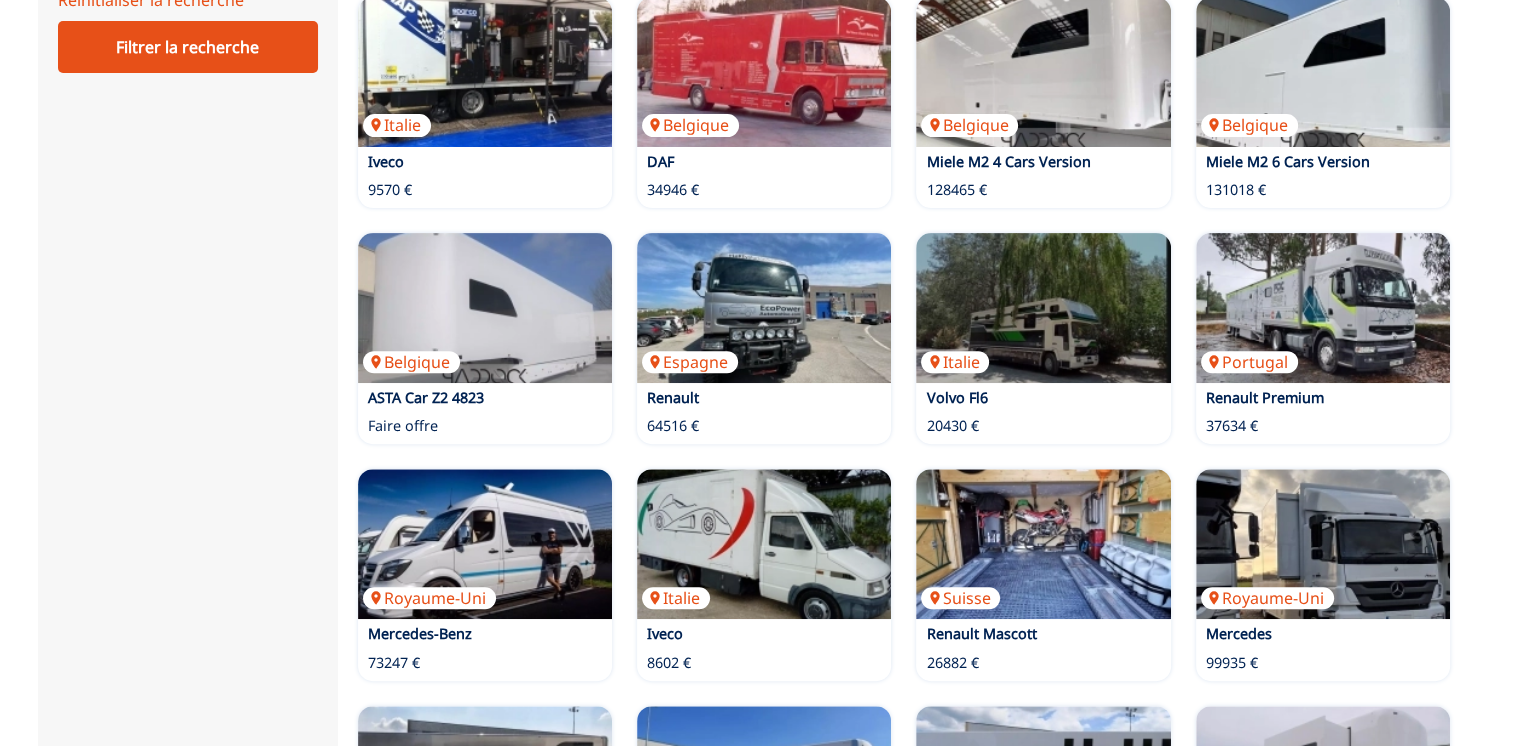 scroll, scrollTop: 100, scrollLeft: 0, axis: vertical 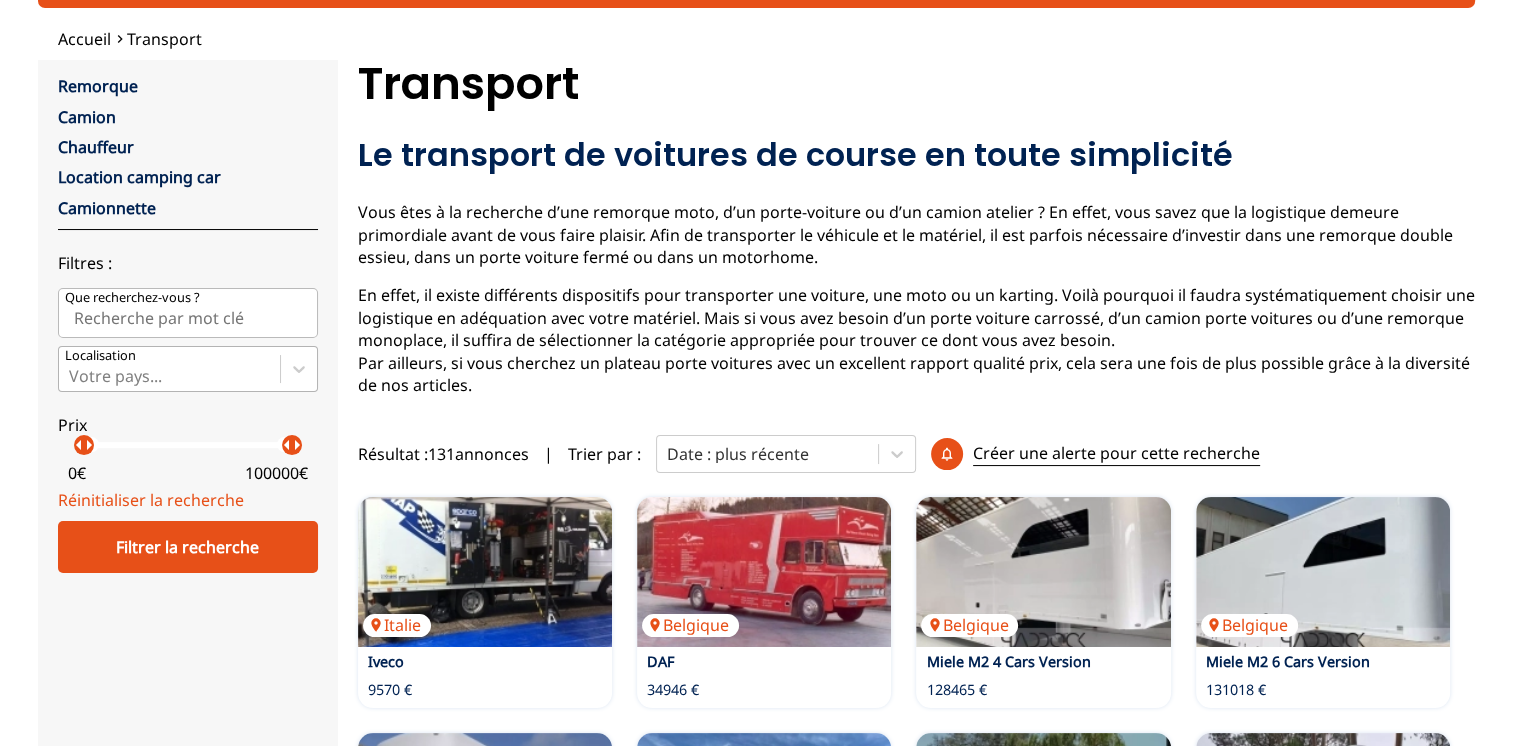 click at bounding box center [169, 376] 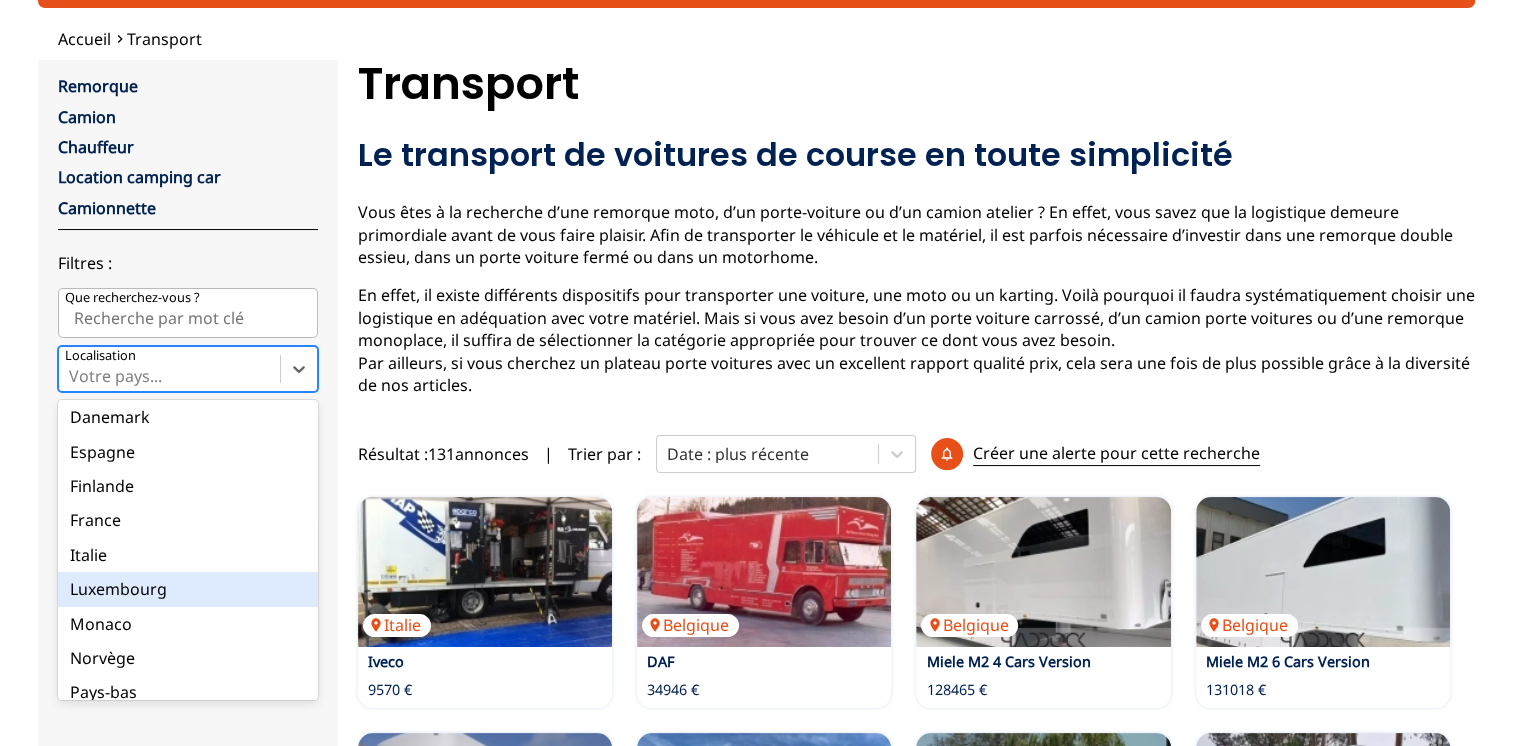 scroll, scrollTop: 100, scrollLeft: 0, axis: vertical 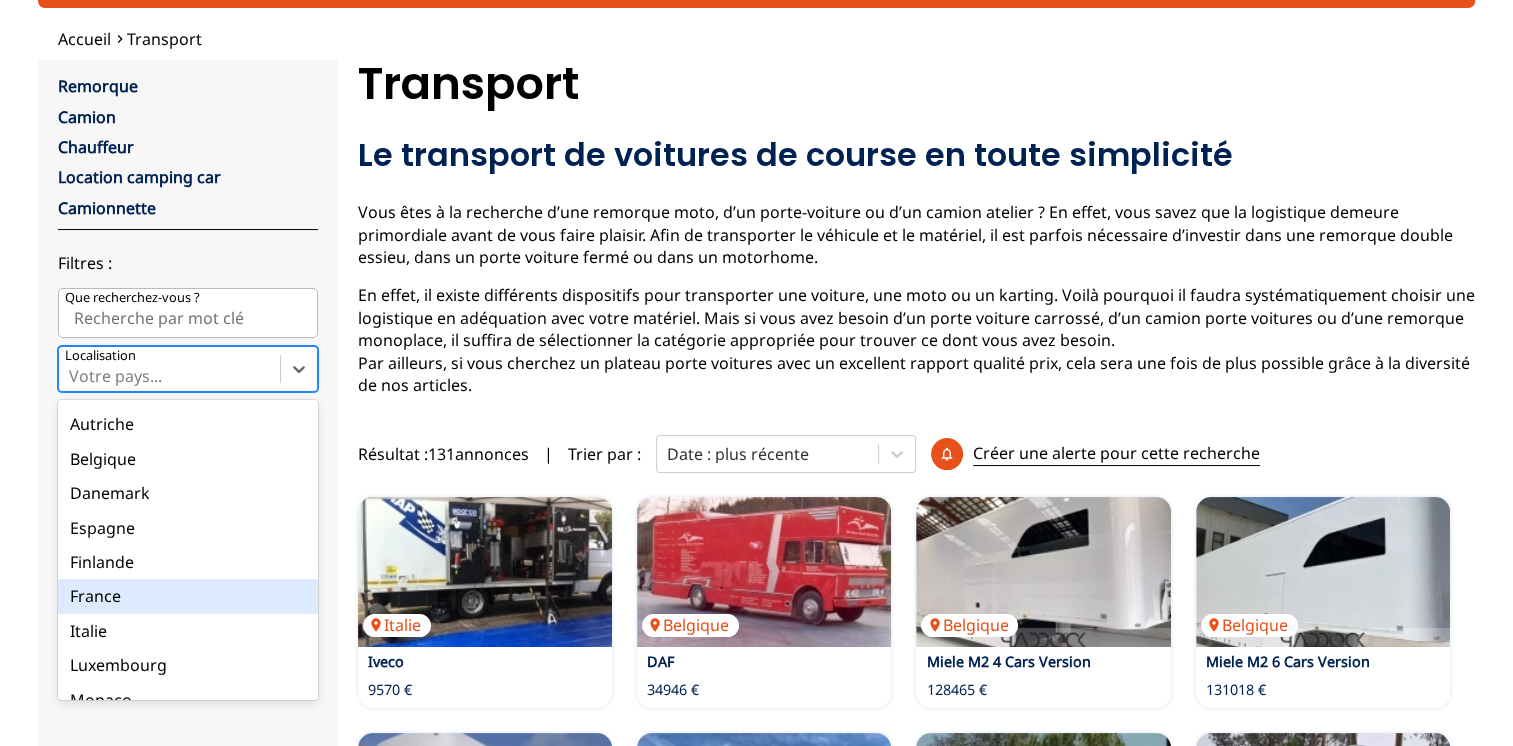 click on "France" at bounding box center (188, 596) 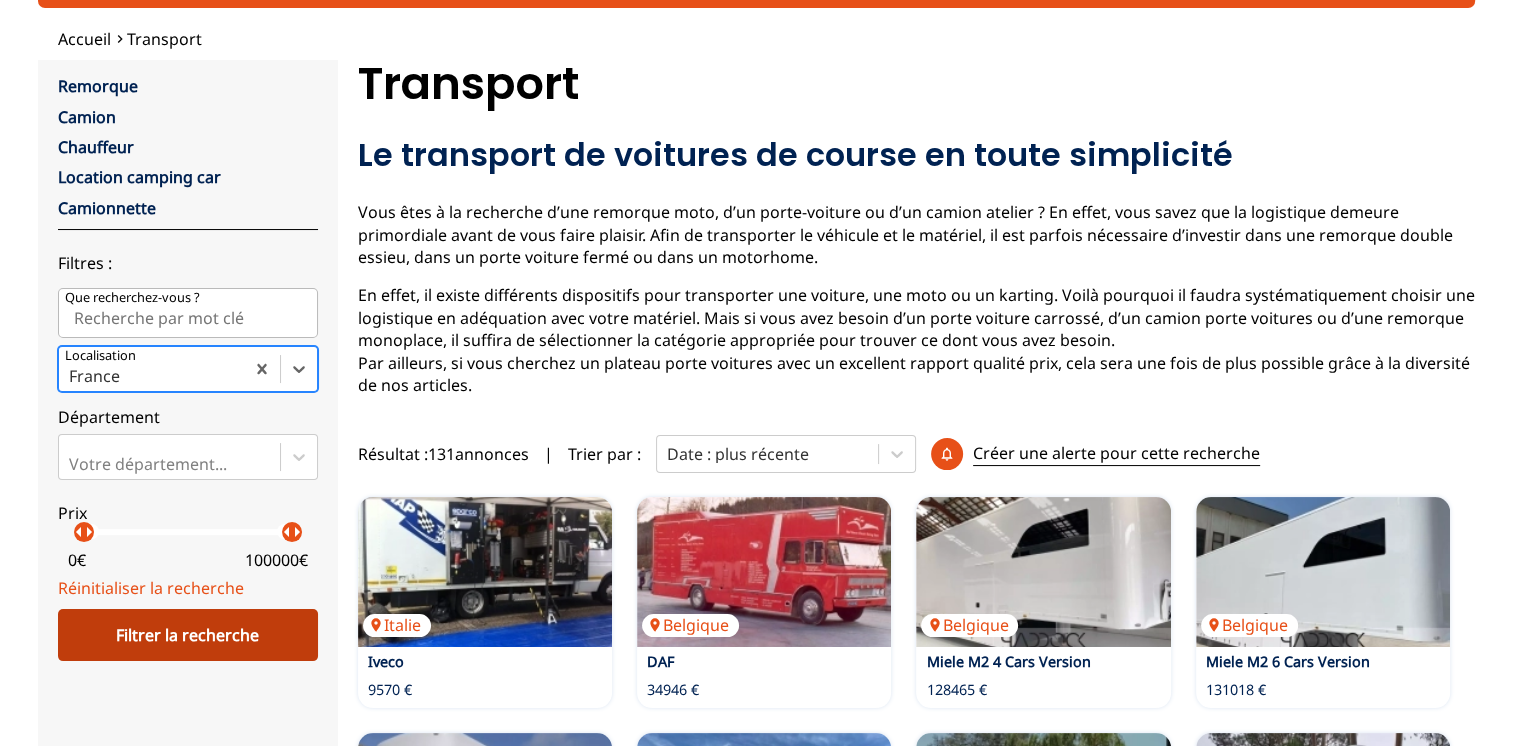 click on "Filtrer la recherche" at bounding box center [188, 635] 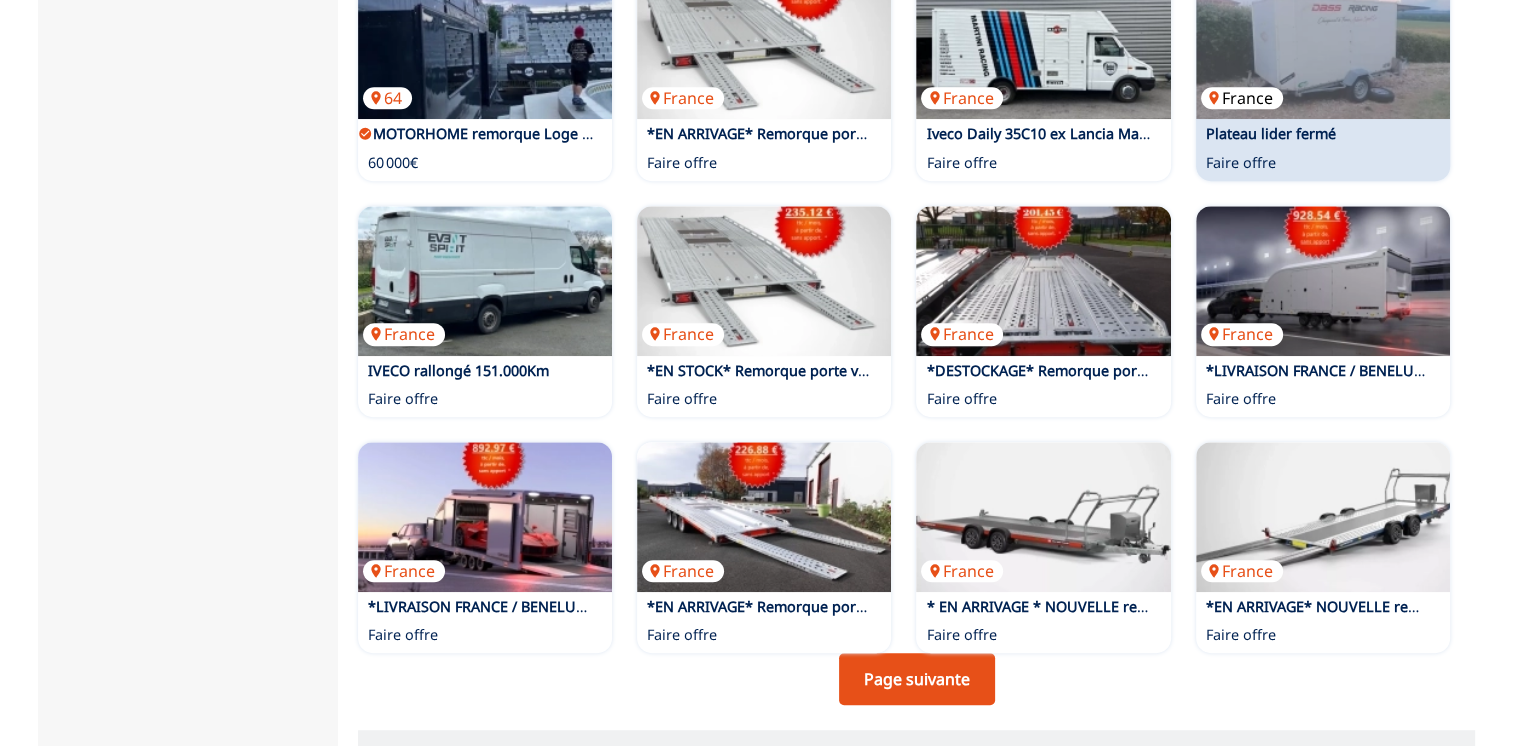 scroll, scrollTop: 1600, scrollLeft: 0, axis: vertical 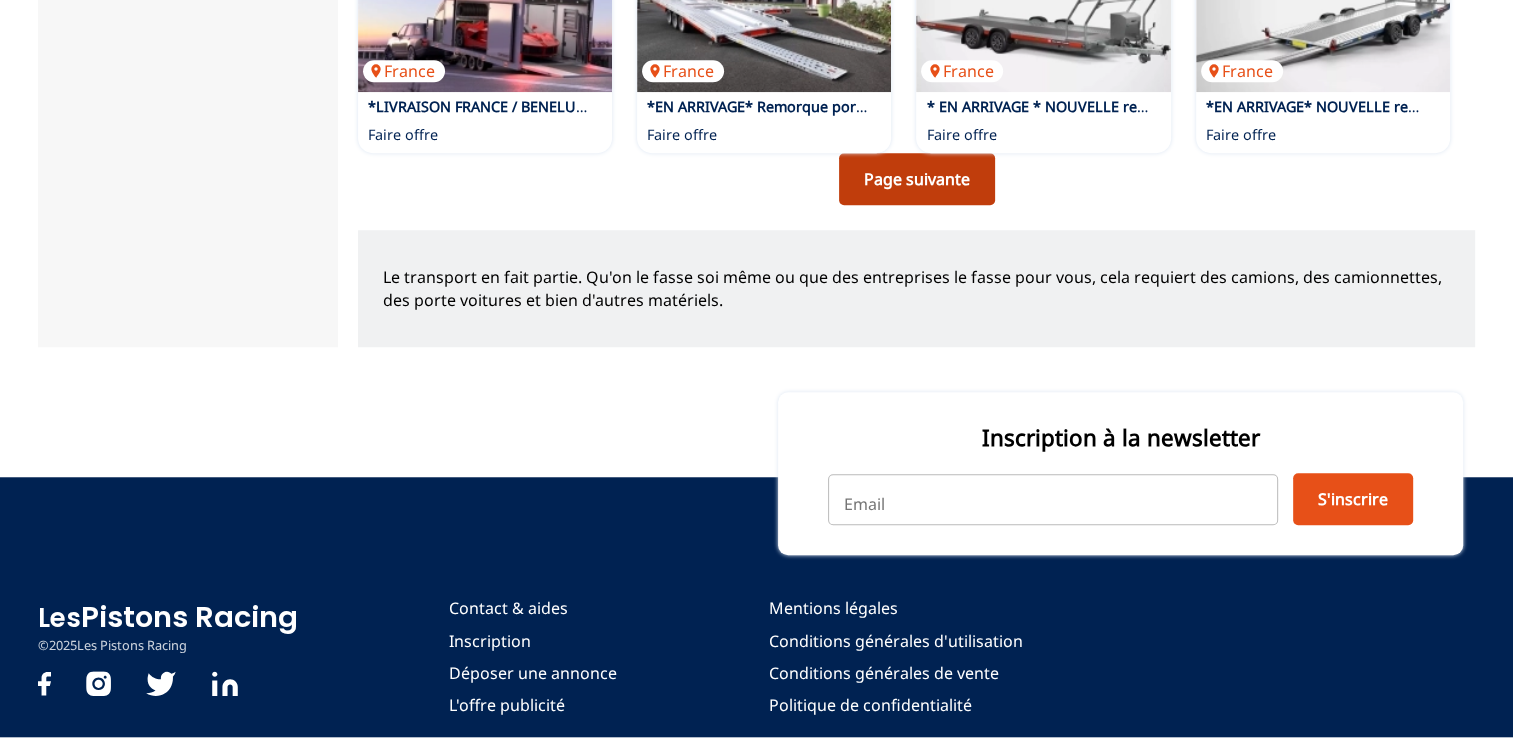 click on "Page suivante" at bounding box center (917, 179) 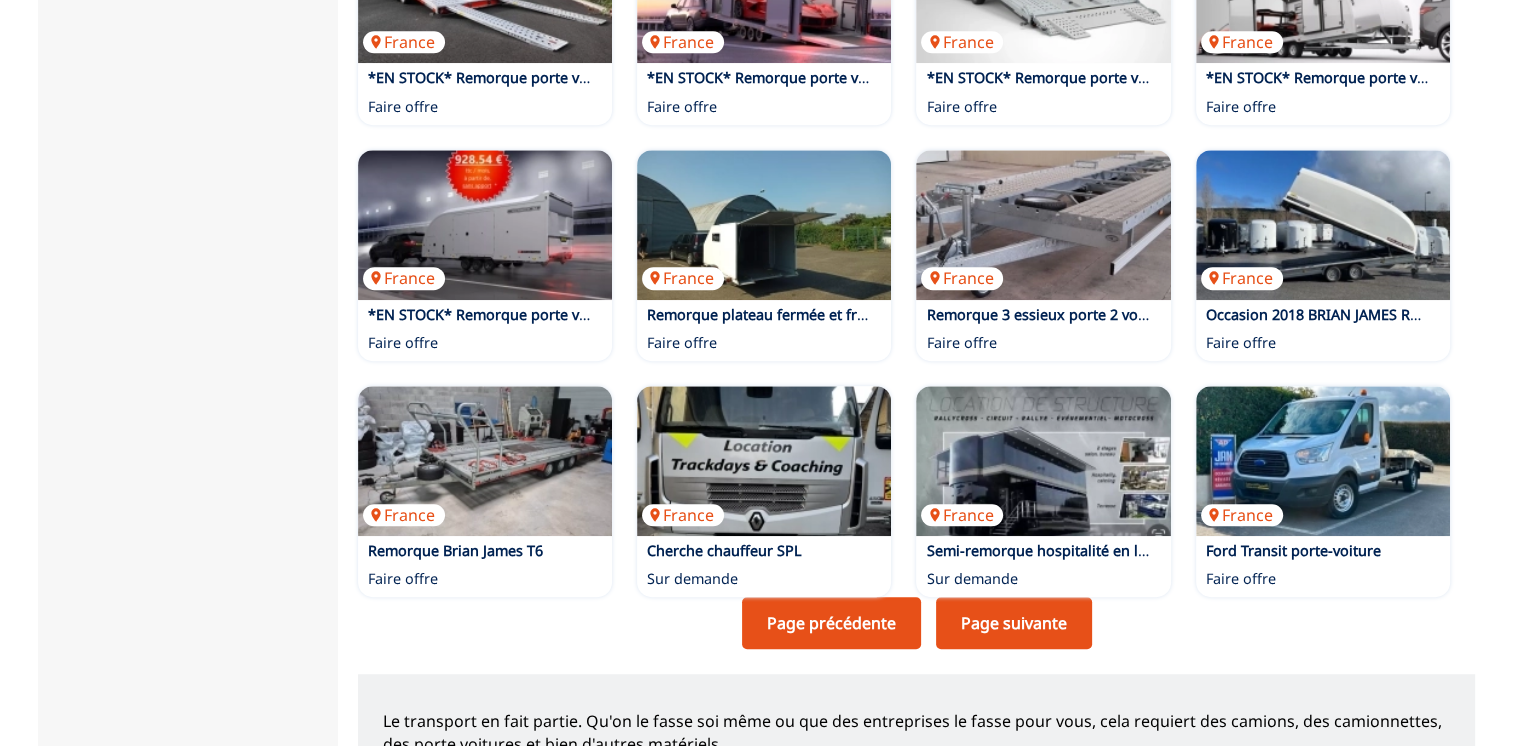scroll, scrollTop: 1500, scrollLeft: 0, axis: vertical 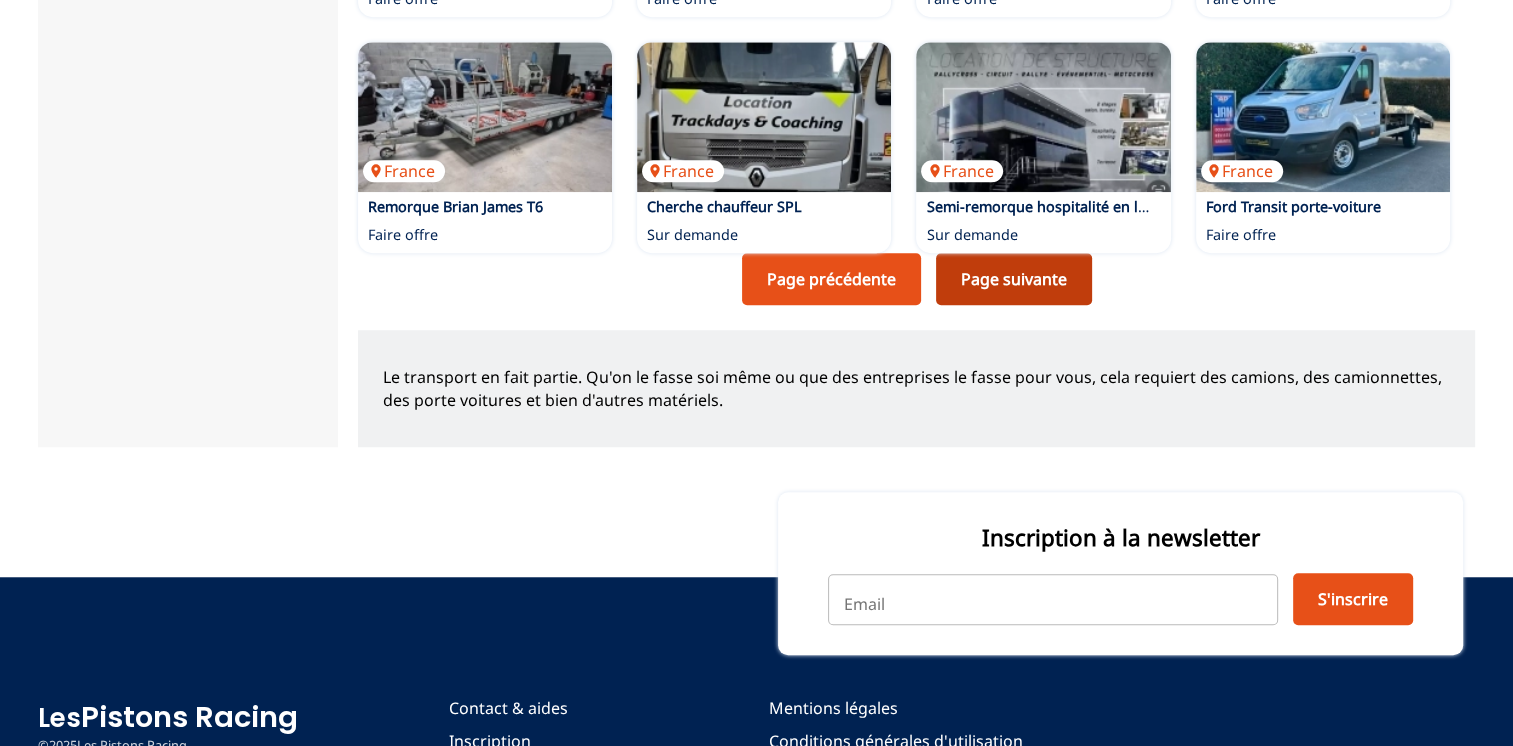 click on "Page suivante" at bounding box center [1014, 279] 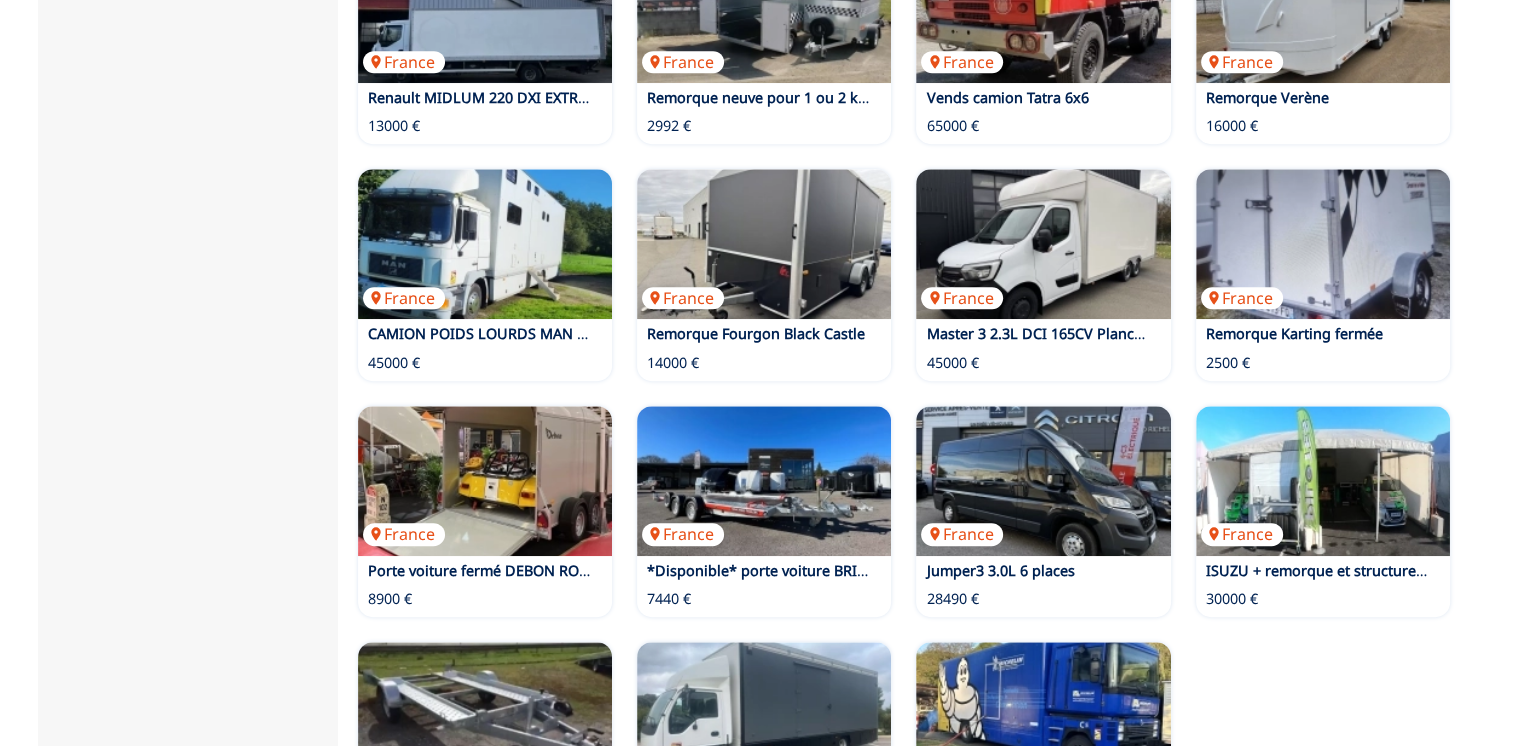 scroll, scrollTop: 1300, scrollLeft: 0, axis: vertical 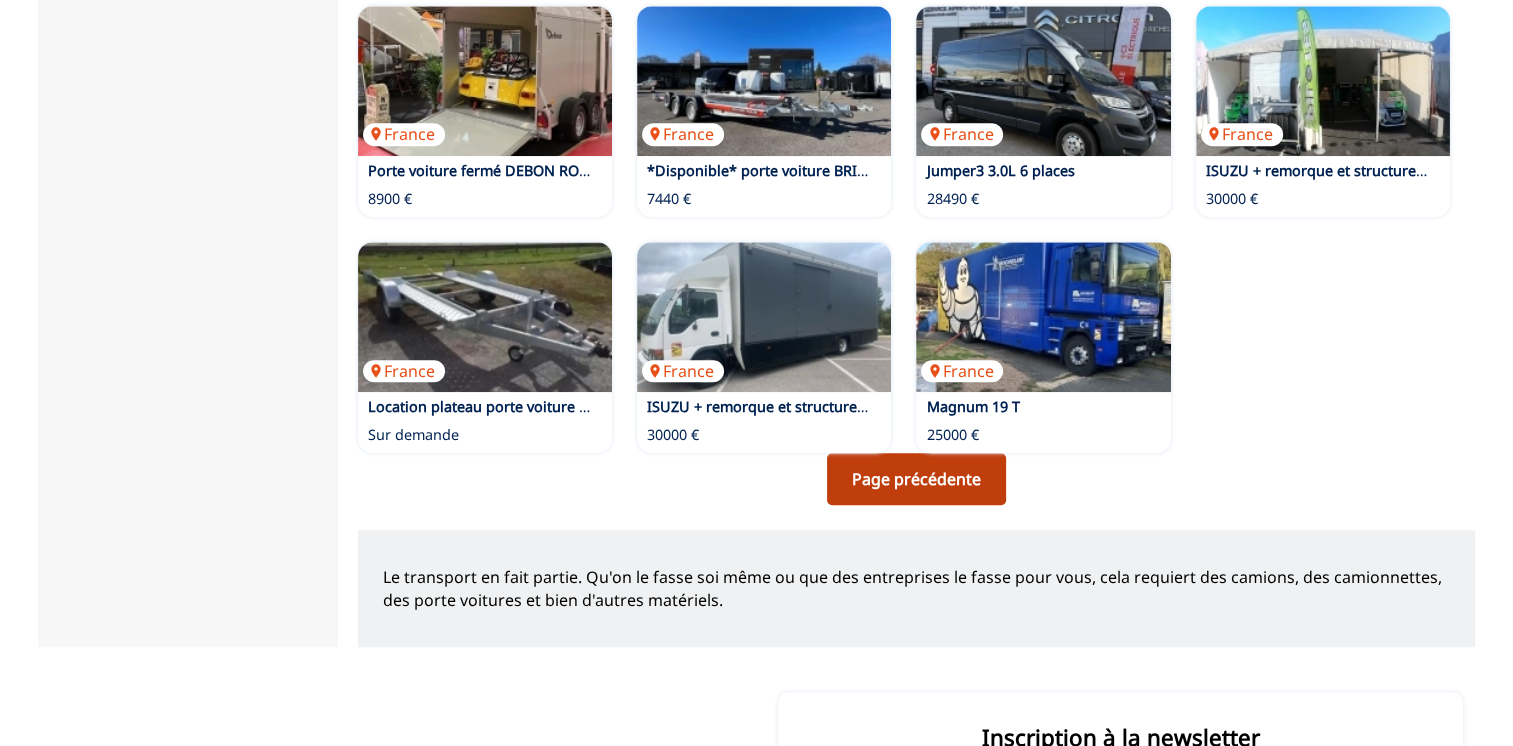 click on "Page précédente" at bounding box center (916, 479) 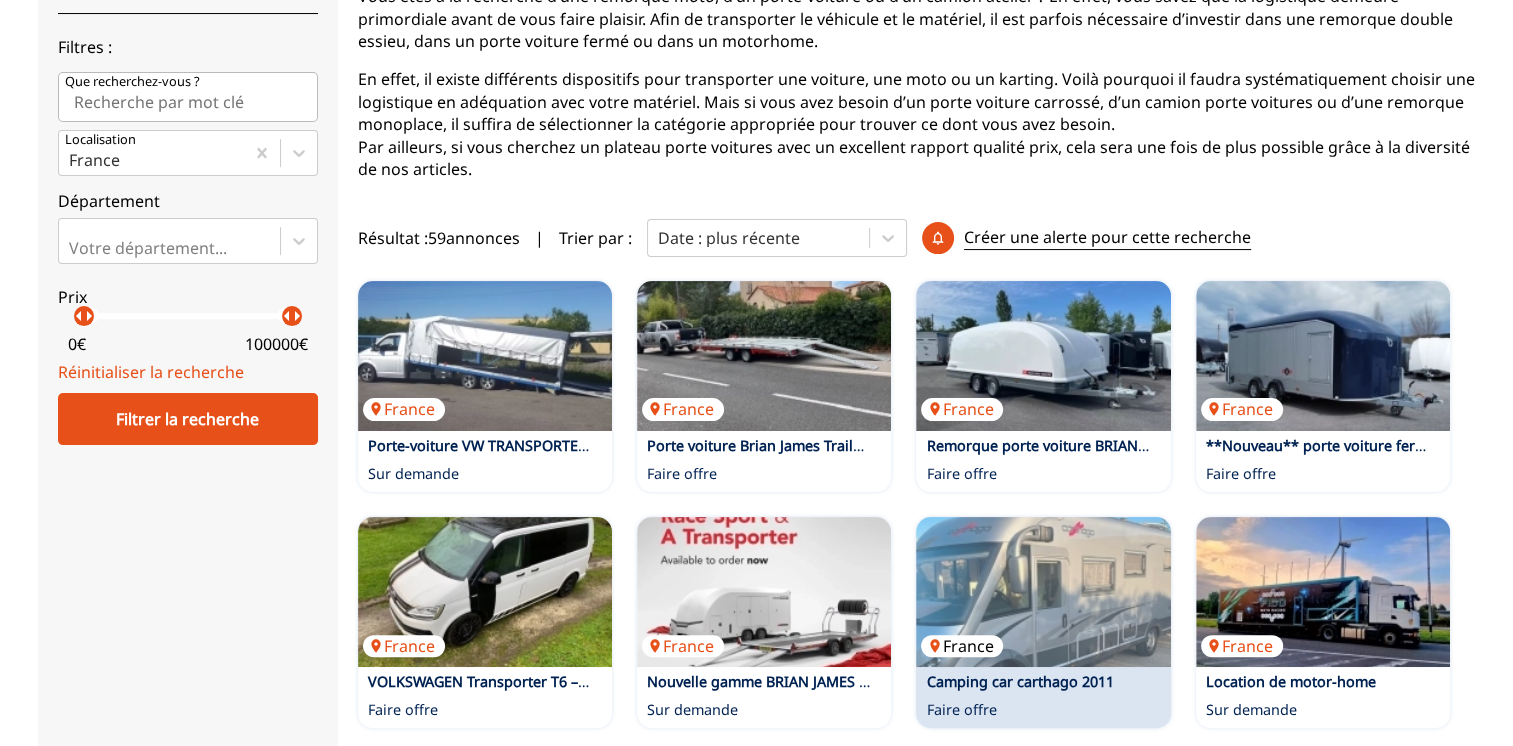 scroll, scrollTop: 500, scrollLeft: 0, axis: vertical 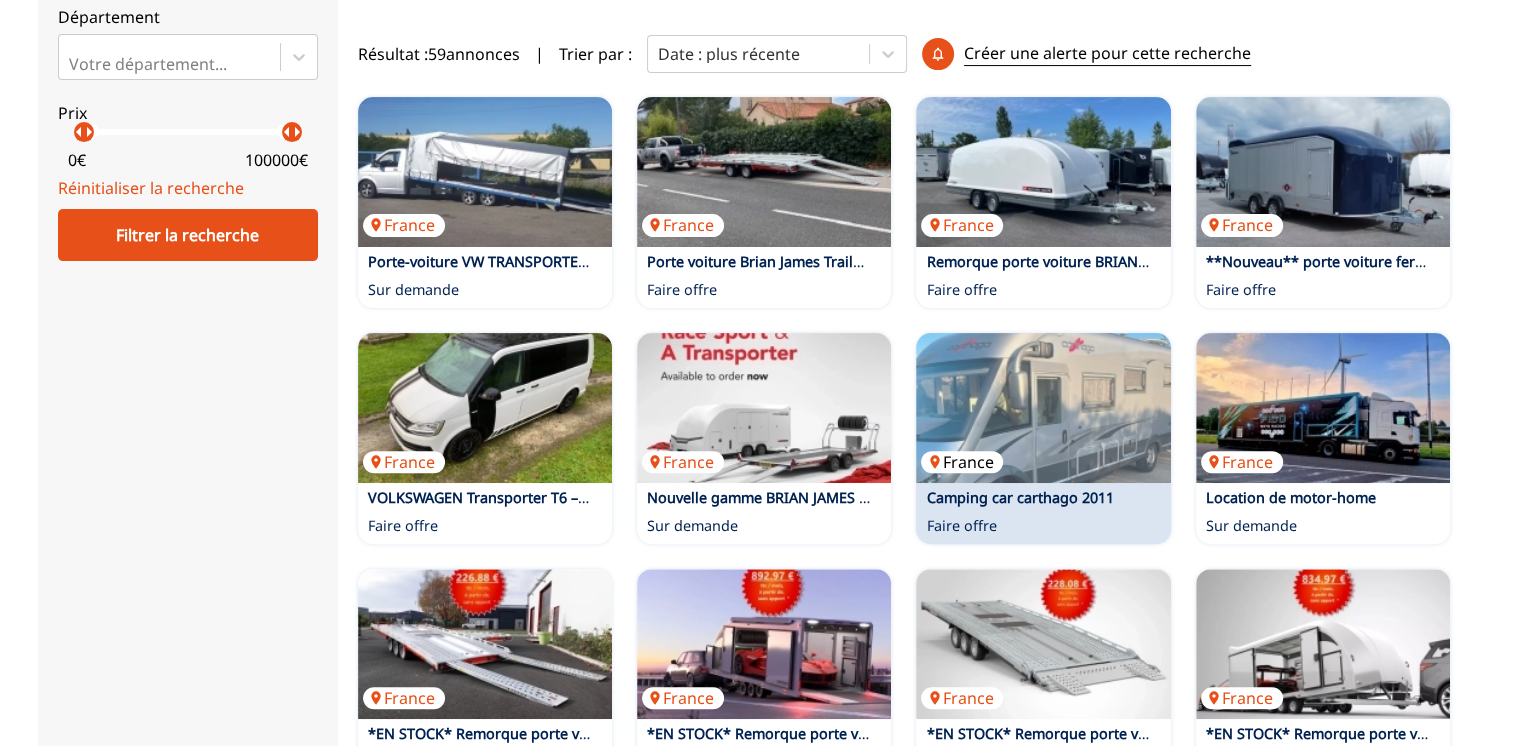 click at bounding box center [1043, 408] 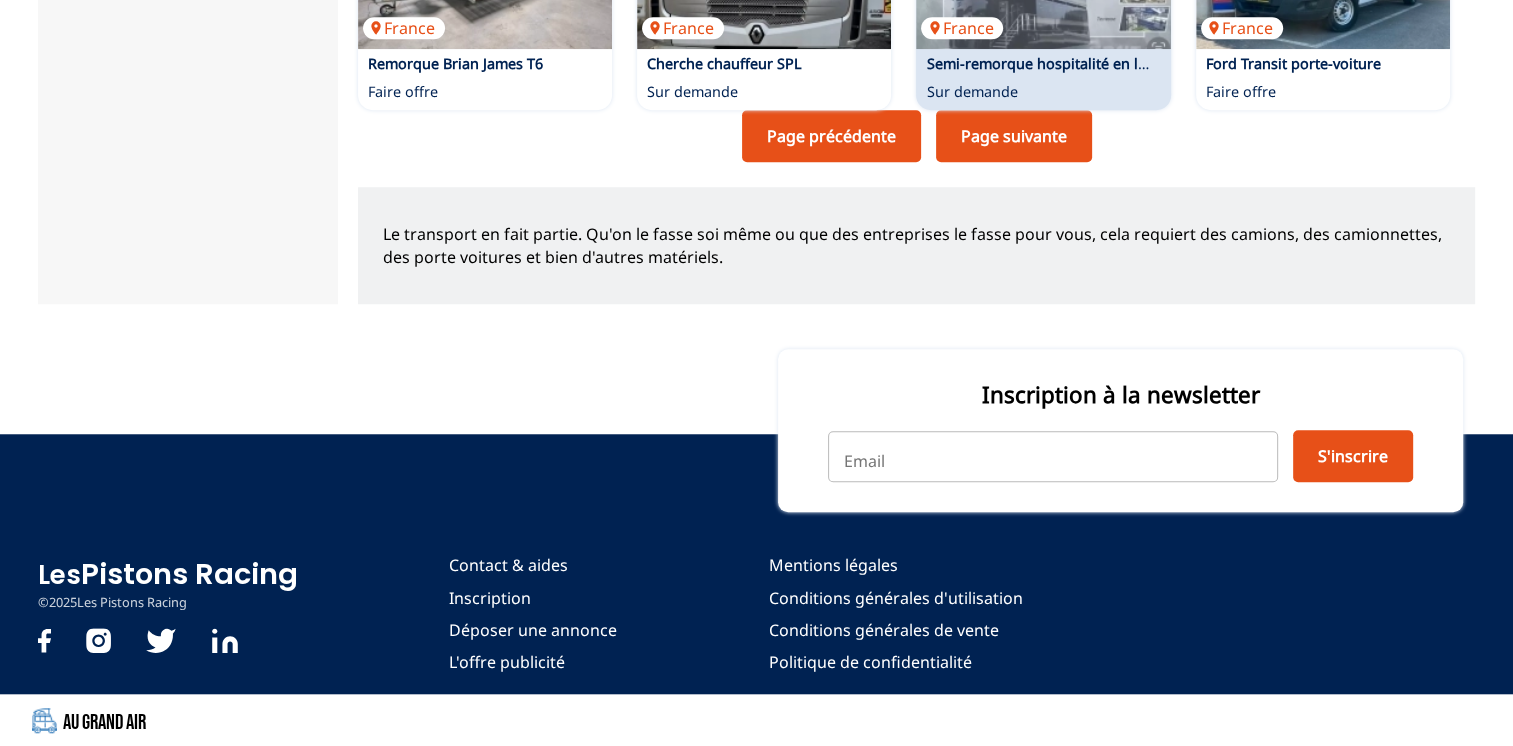 scroll, scrollTop: 1143, scrollLeft: 0, axis: vertical 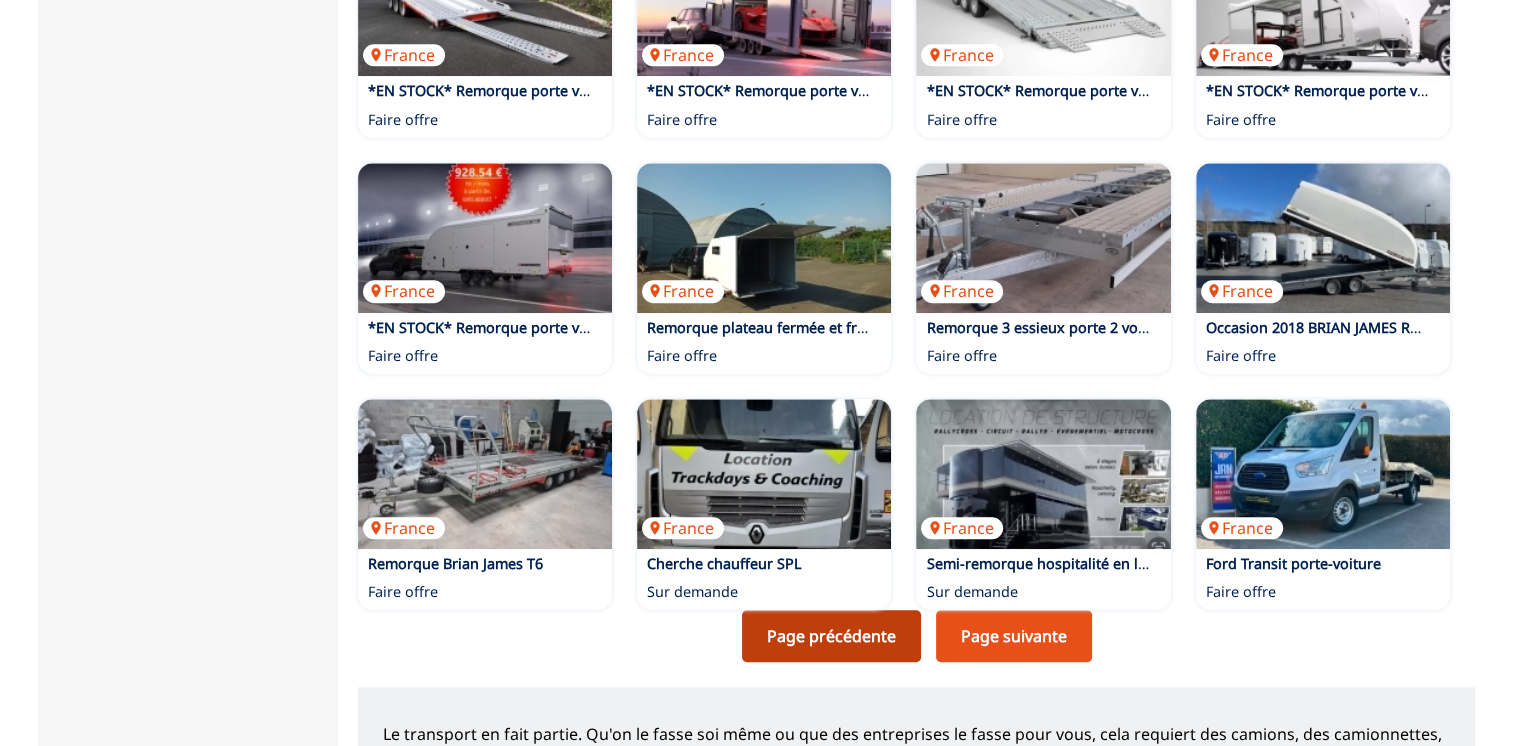 click on "Page précédente" at bounding box center [831, 636] 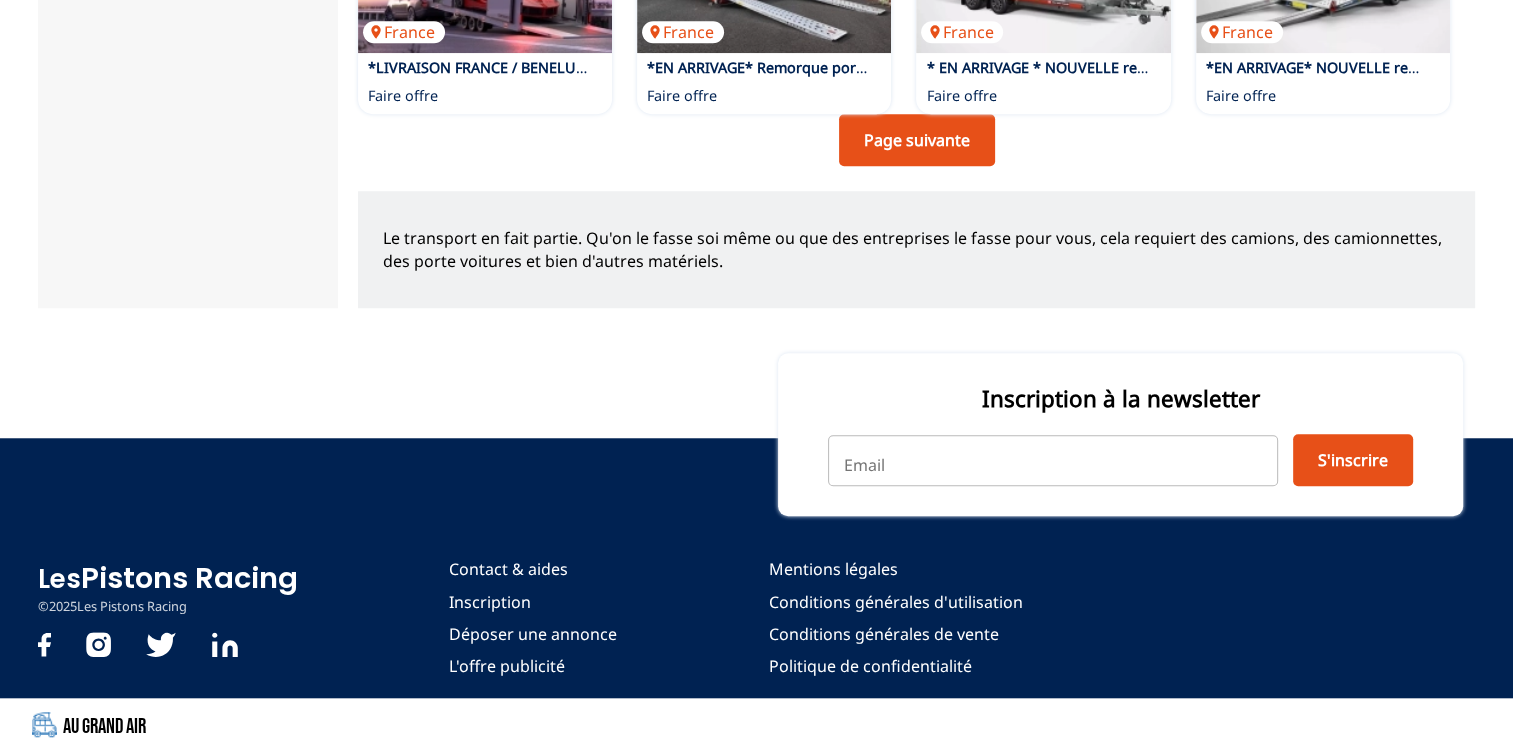 scroll, scrollTop: 1643, scrollLeft: 0, axis: vertical 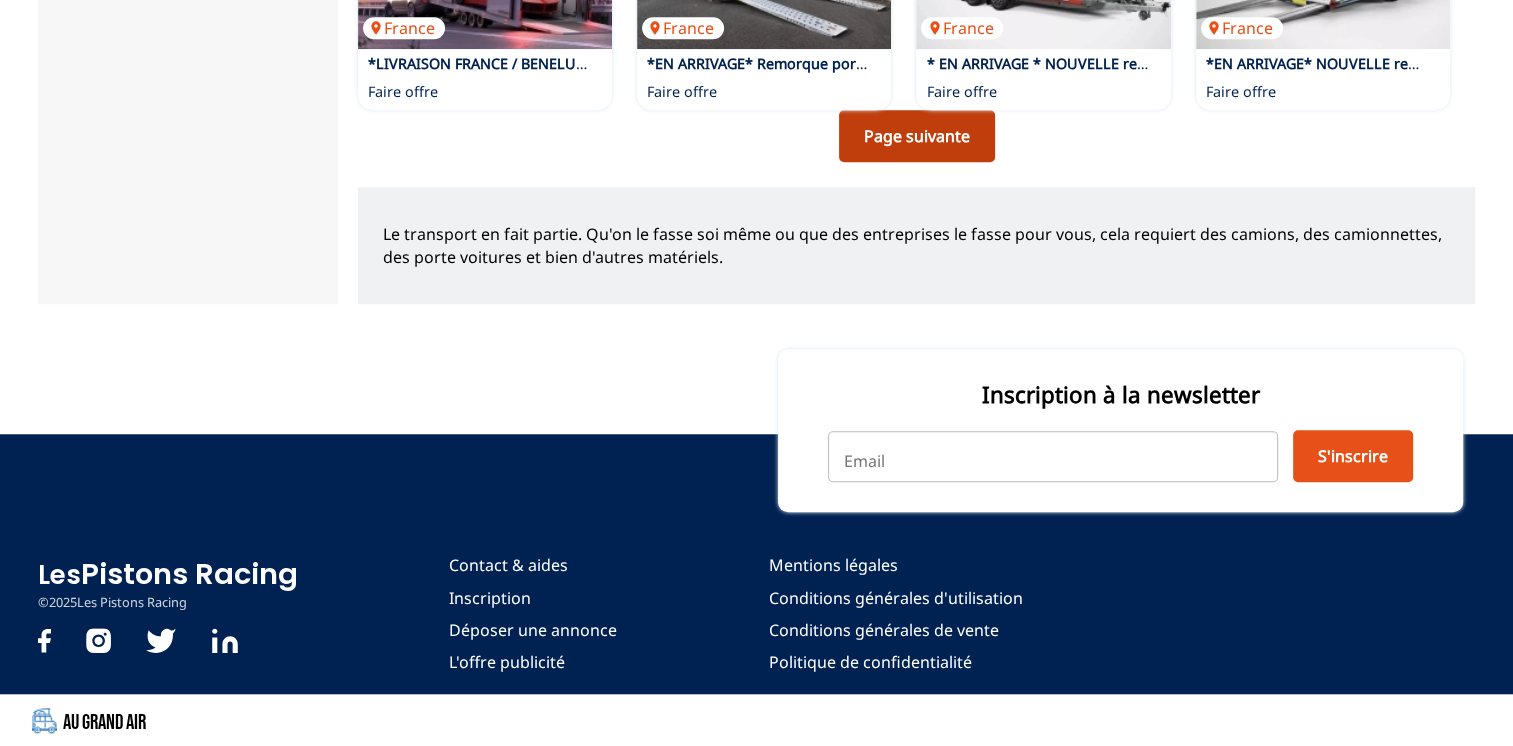 click on "Page suivante" at bounding box center [917, 136] 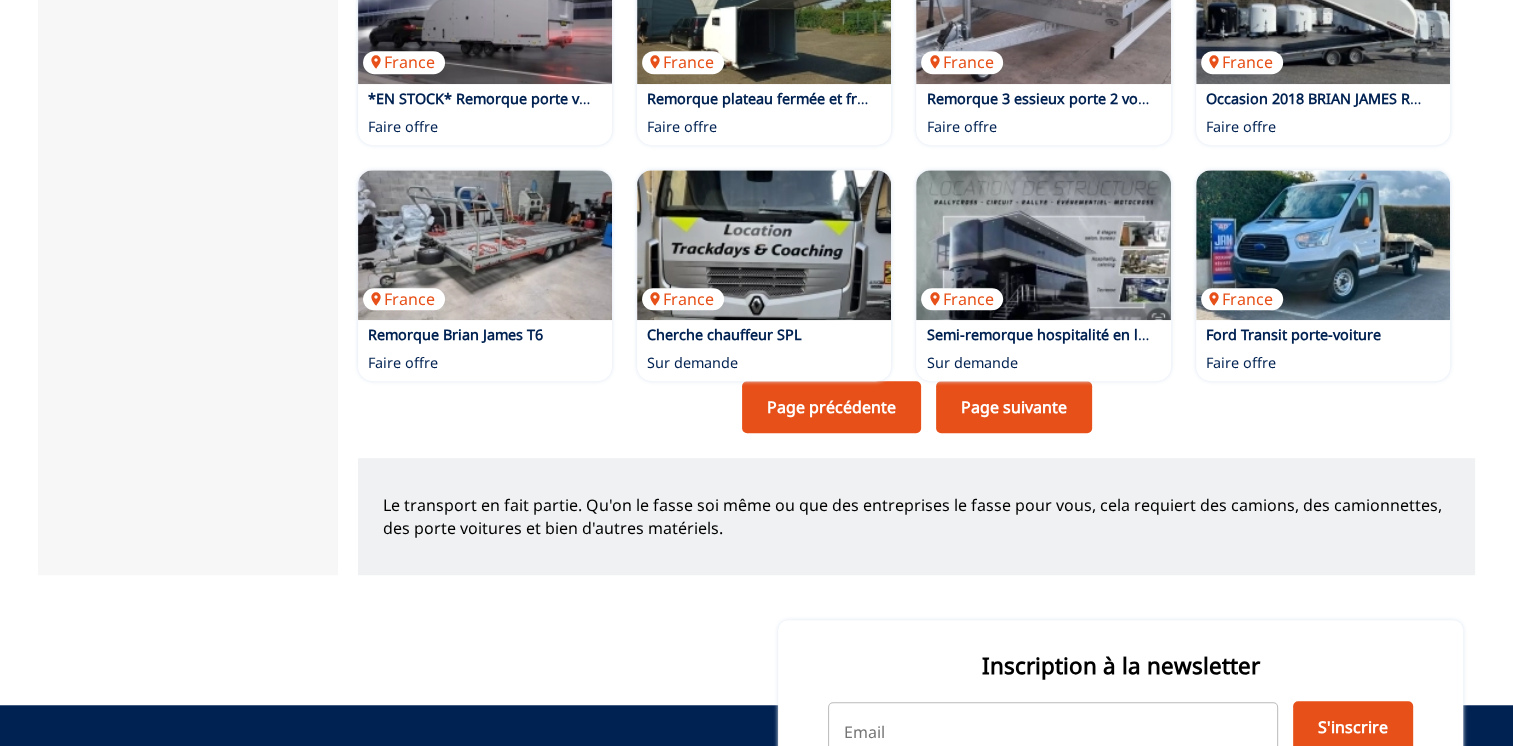 scroll, scrollTop: 1600, scrollLeft: 0, axis: vertical 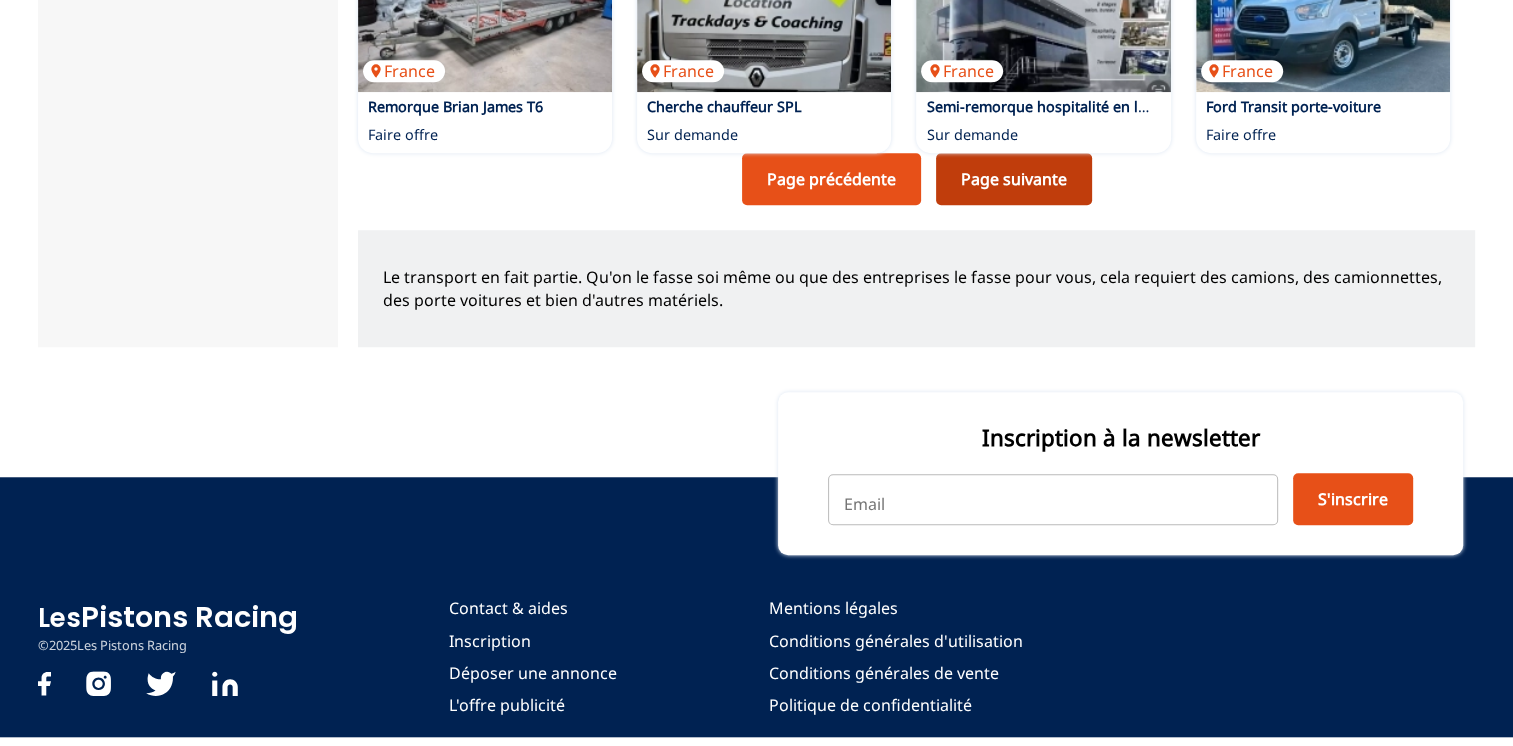 click on "Page suivante" at bounding box center (1014, 179) 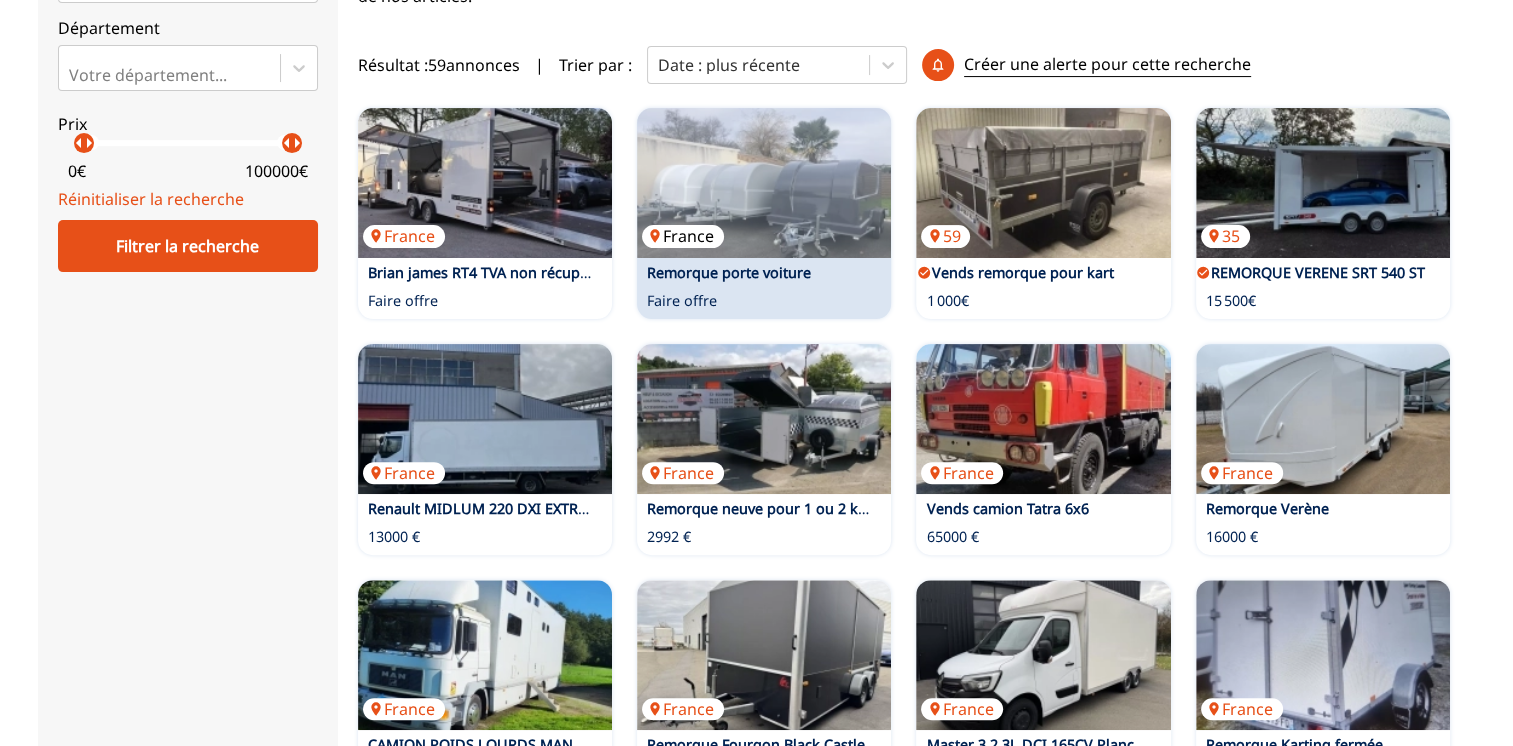 scroll, scrollTop: 500, scrollLeft: 0, axis: vertical 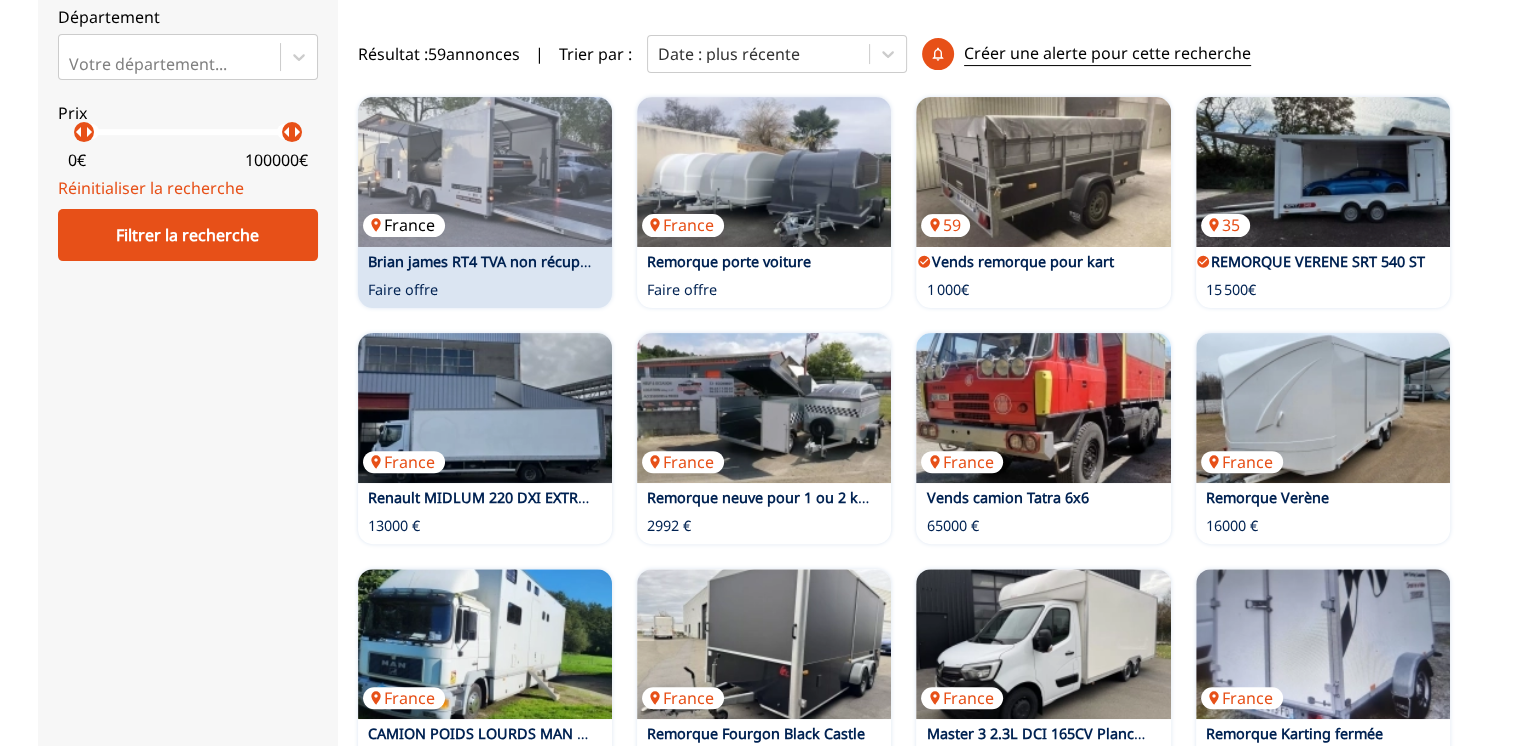 click at bounding box center [485, 172] 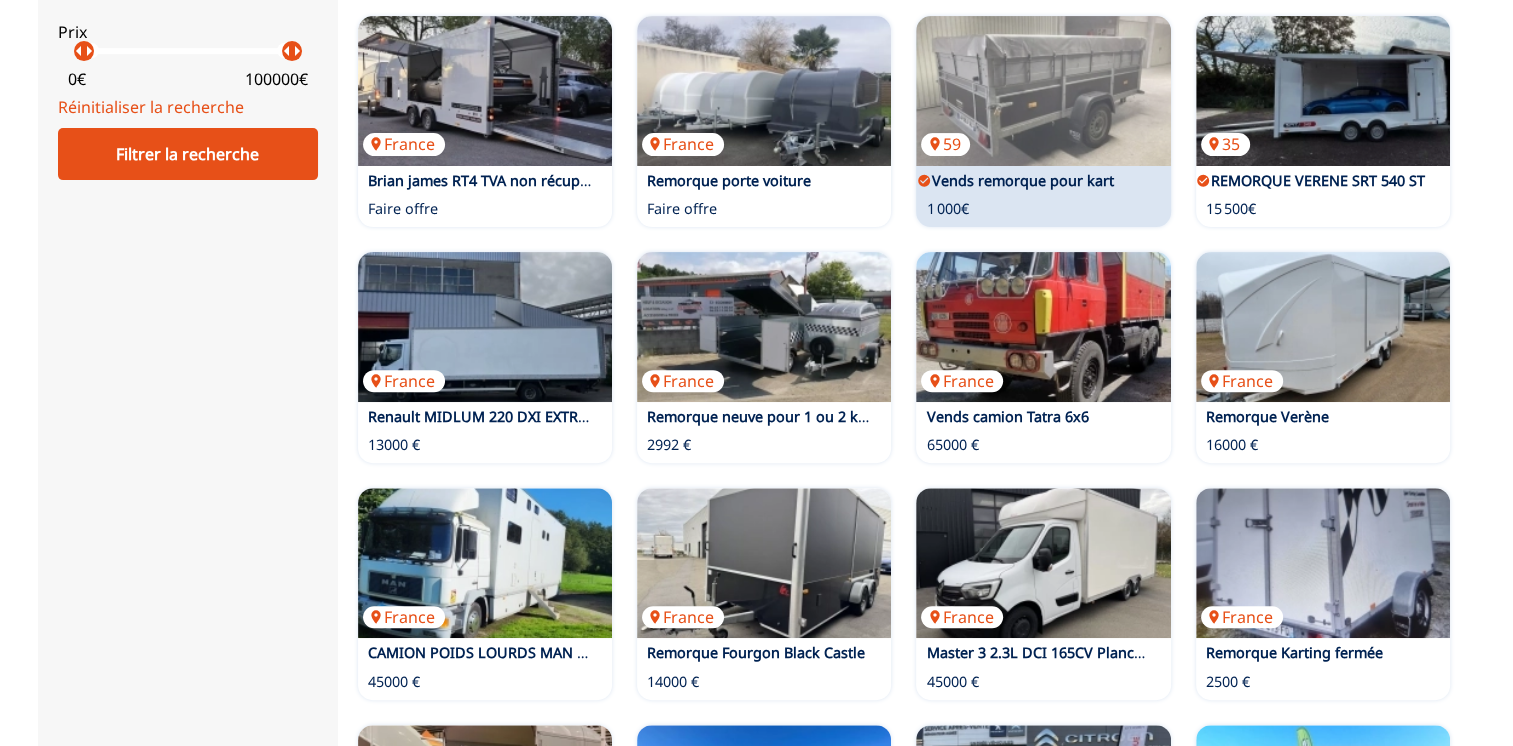 scroll, scrollTop: 700, scrollLeft: 0, axis: vertical 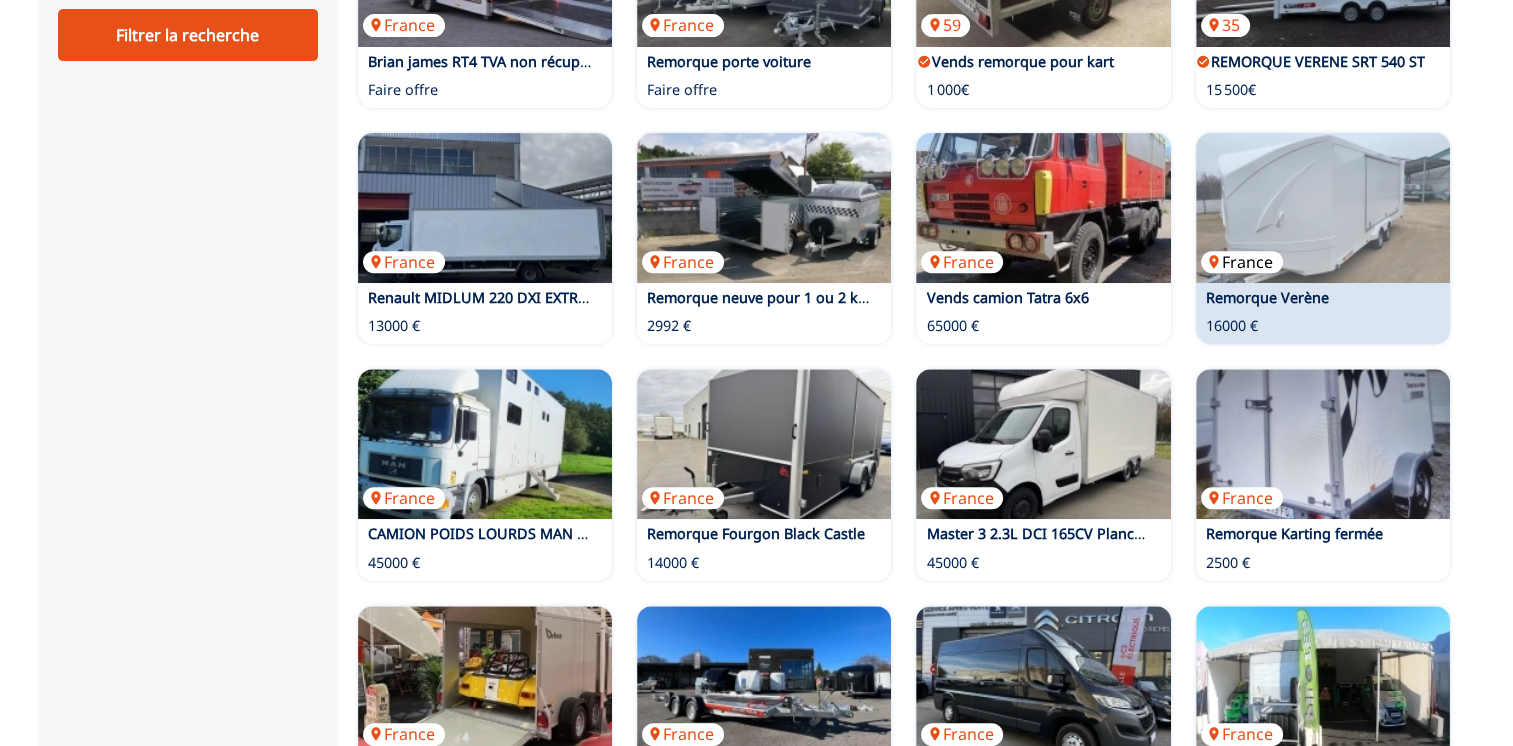 click at bounding box center [1323, 208] 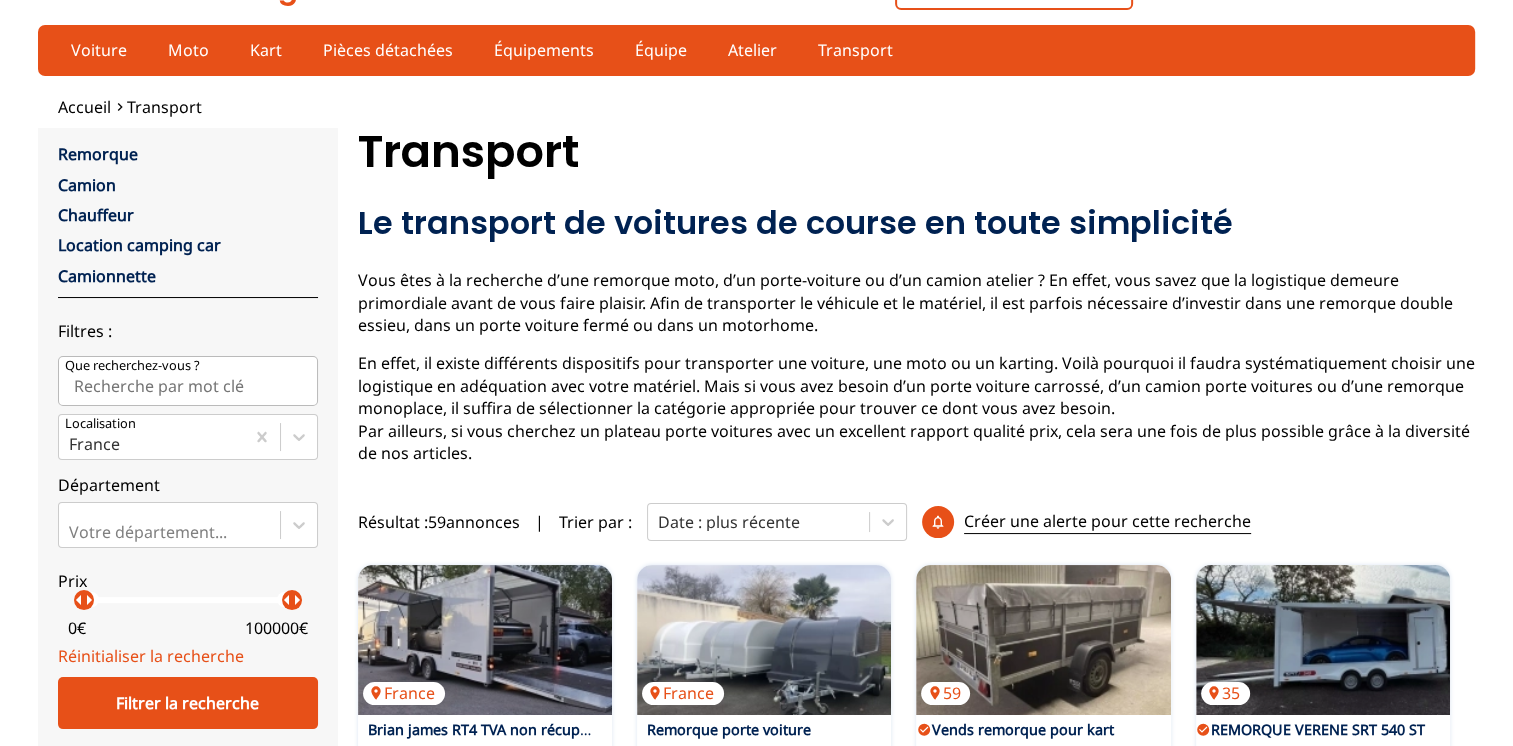 scroll, scrollTop: 0, scrollLeft: 0, axis: both 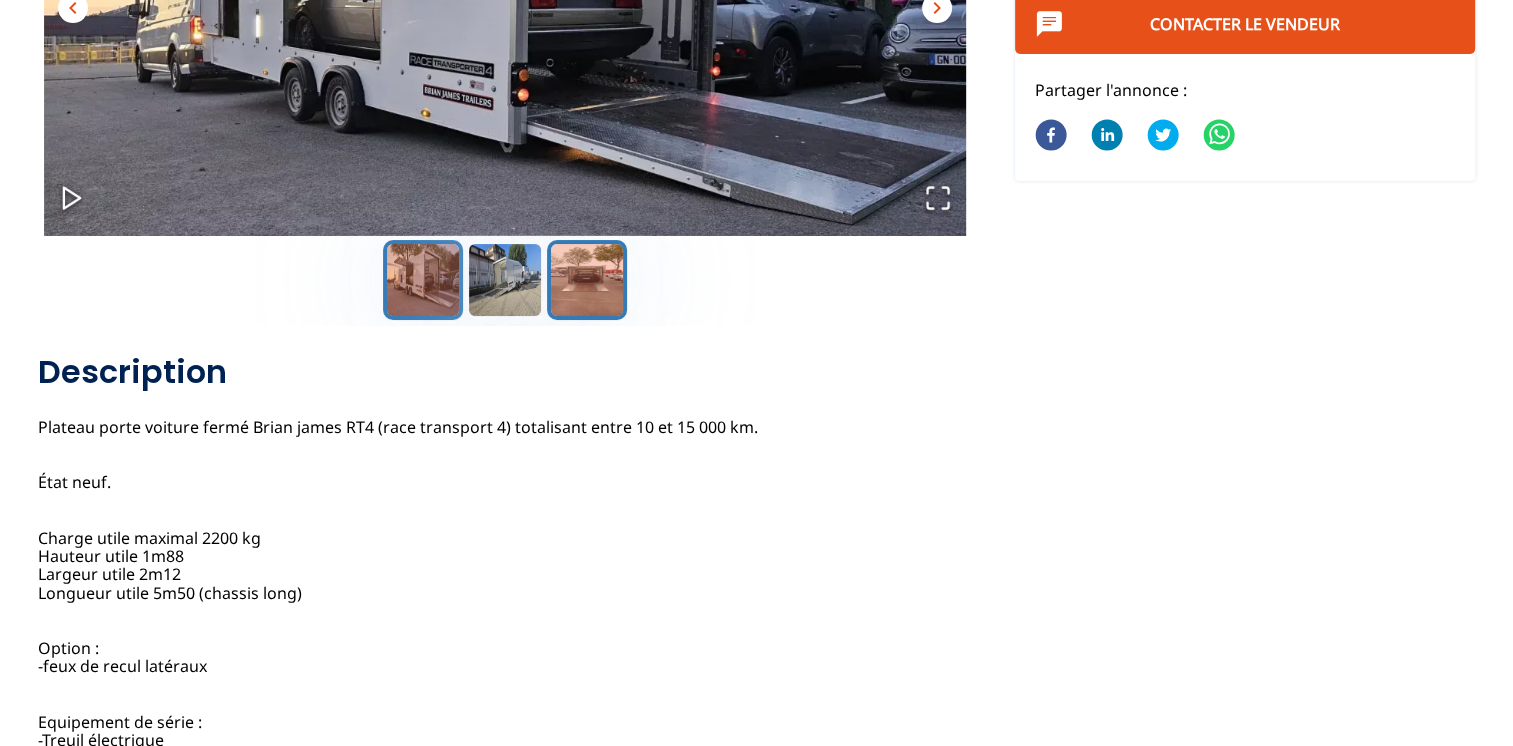 click at bounding box center (587, 280) 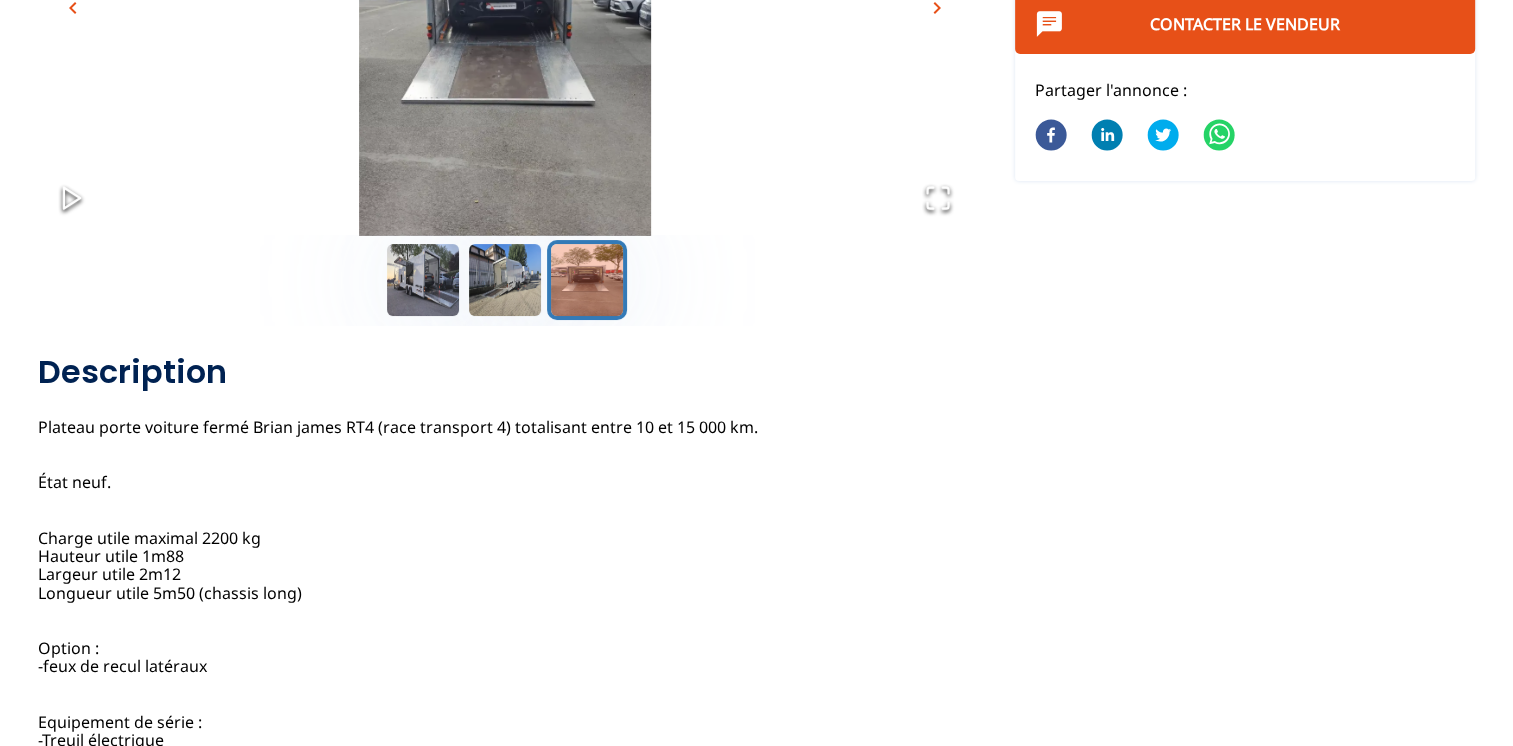scroll, scrollTop: 0, scrollLeft: 0, axis: both 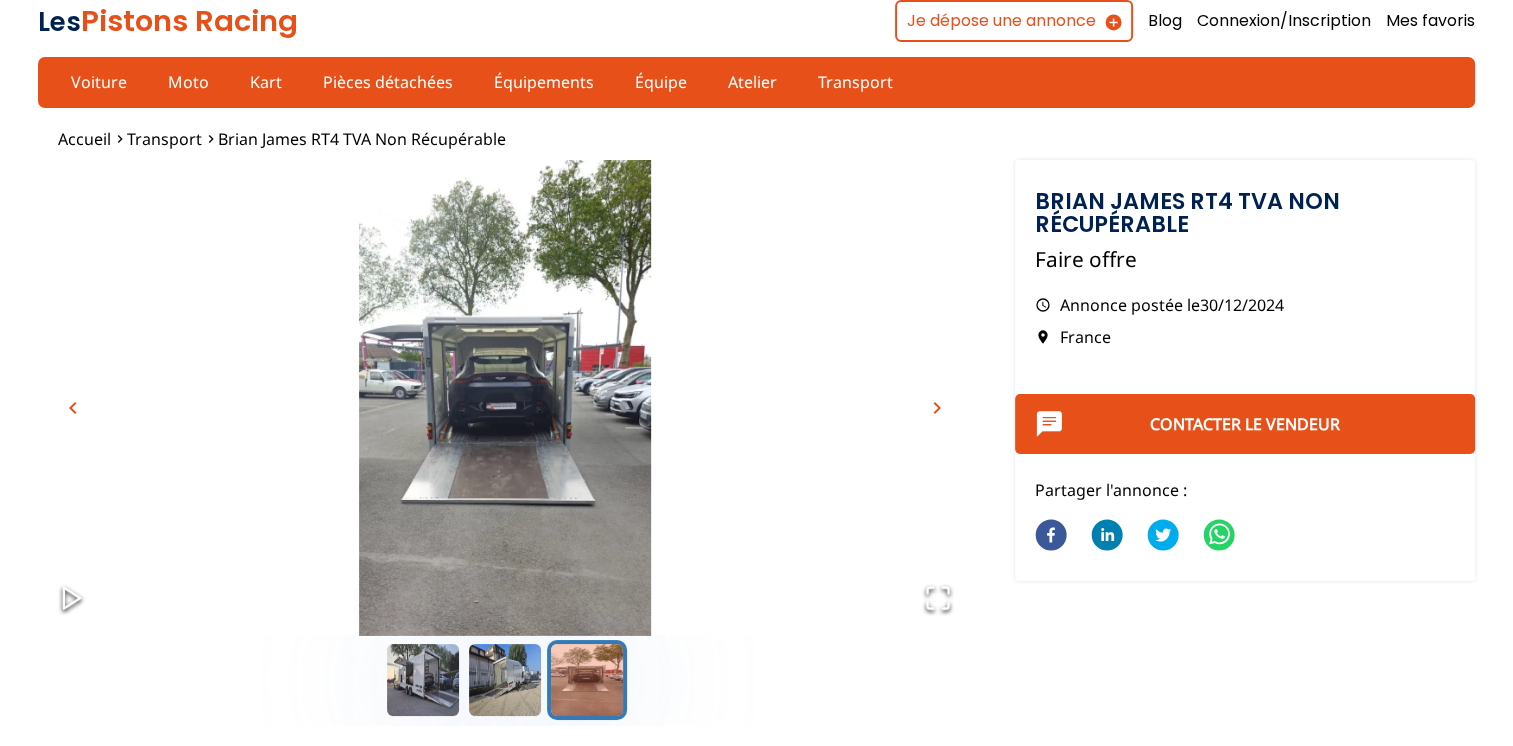 click on "chevron_right" at bounding box center (937, 408) 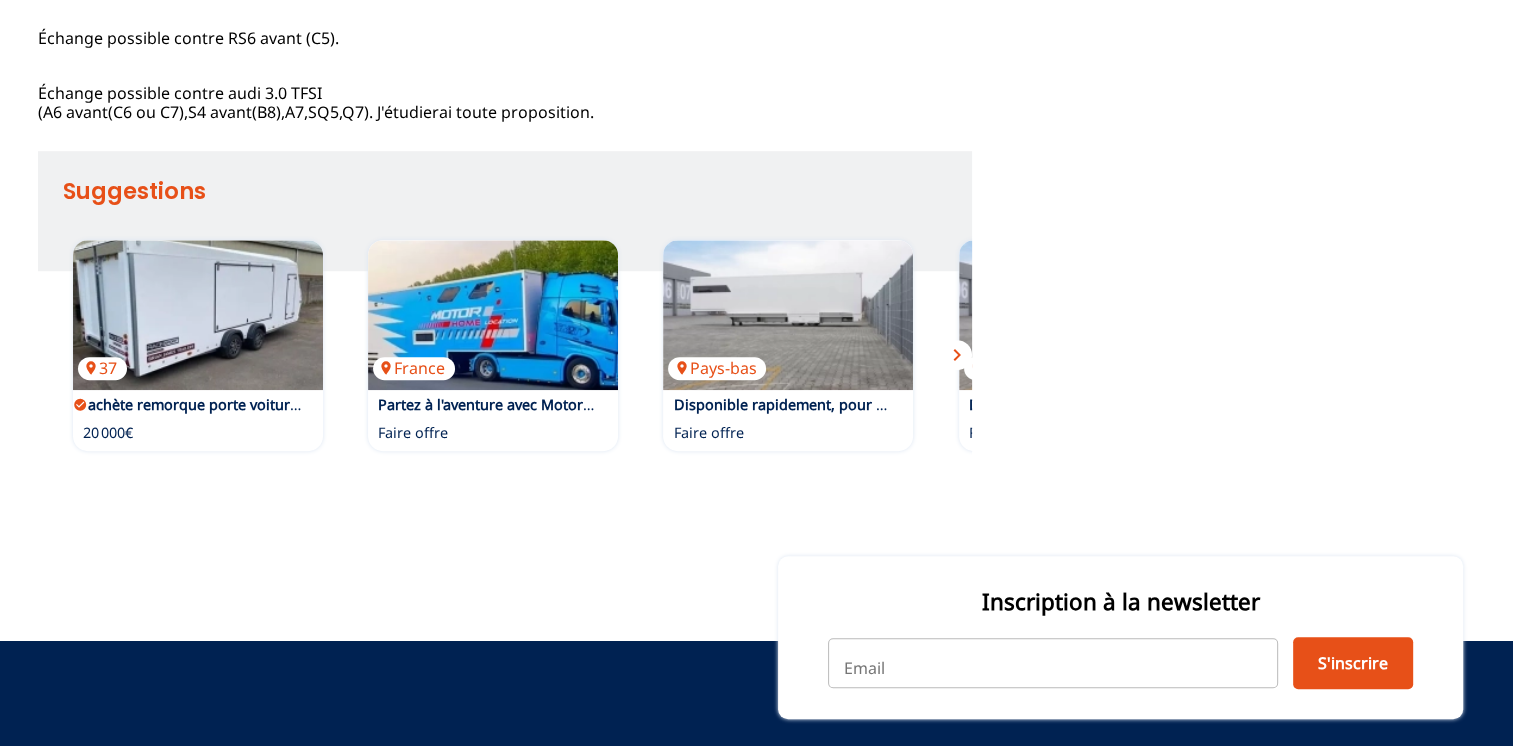 scroll, scrollTop: 1600, scrollLeft: 0, axis: vertical 